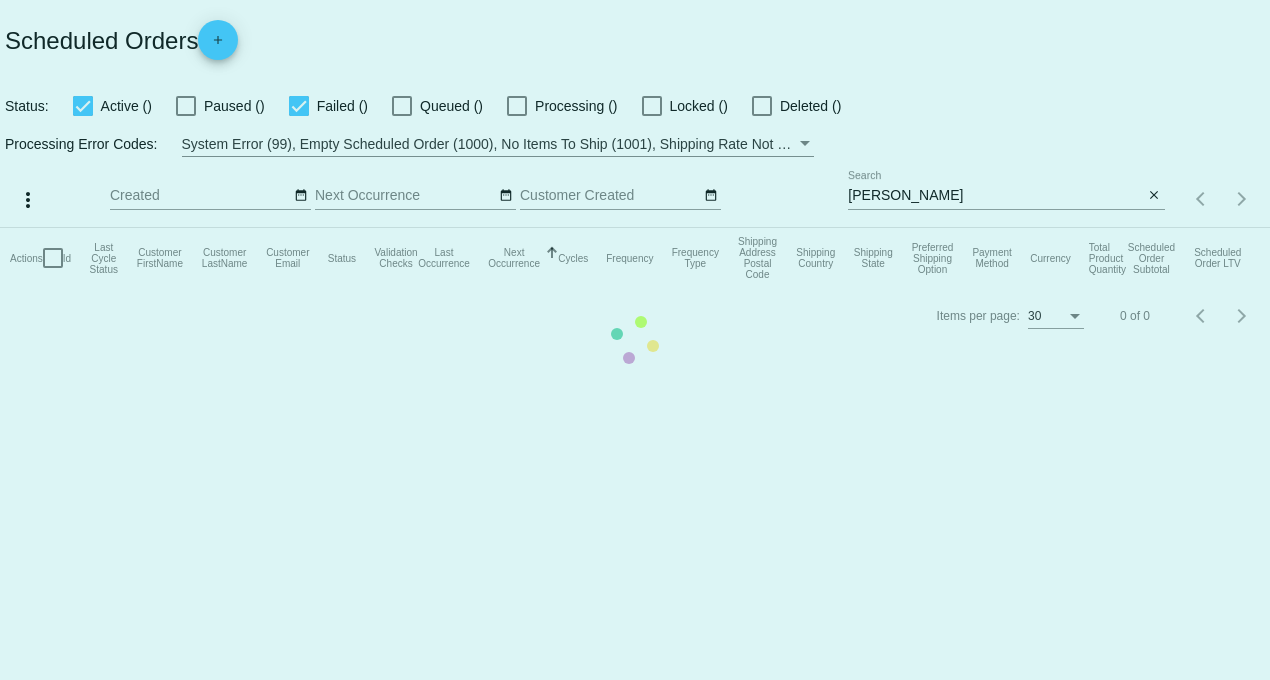 scroll, scrollTop: 0, scrollLeft: 0, axis: both 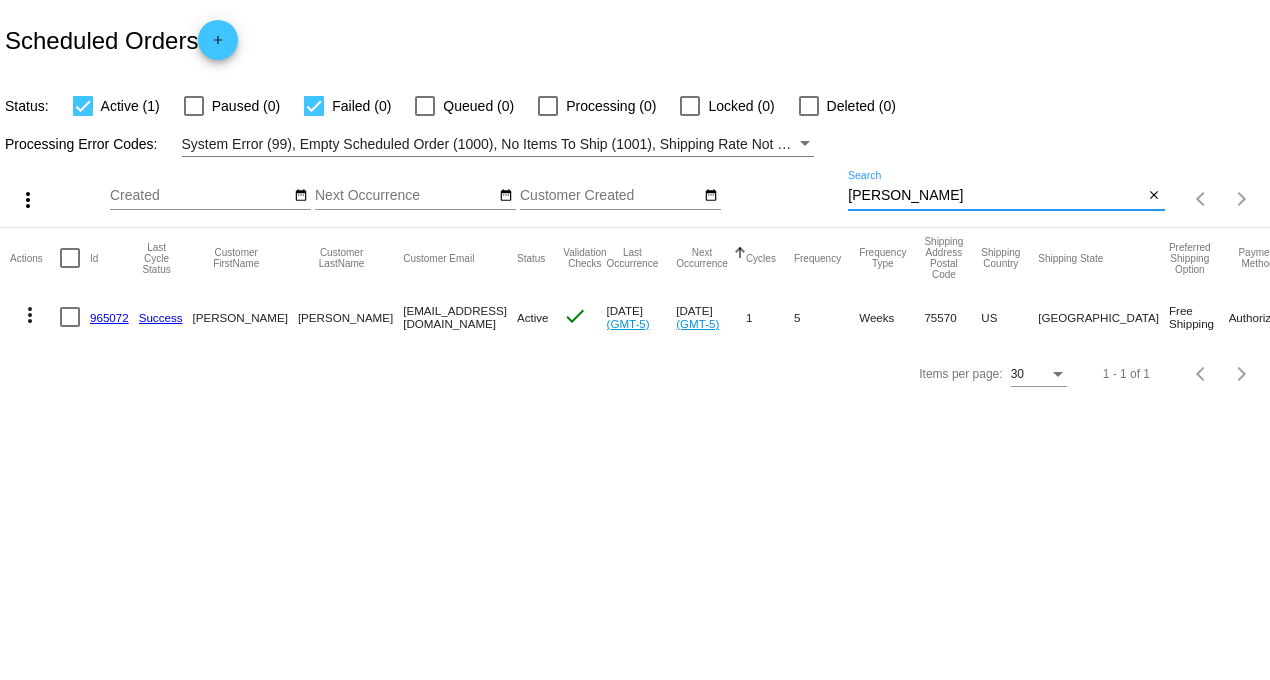 drag, startPoint x: 908, startPoint y: 194, endPoint x: 743, endPoint y: 186, distance: 165.19383 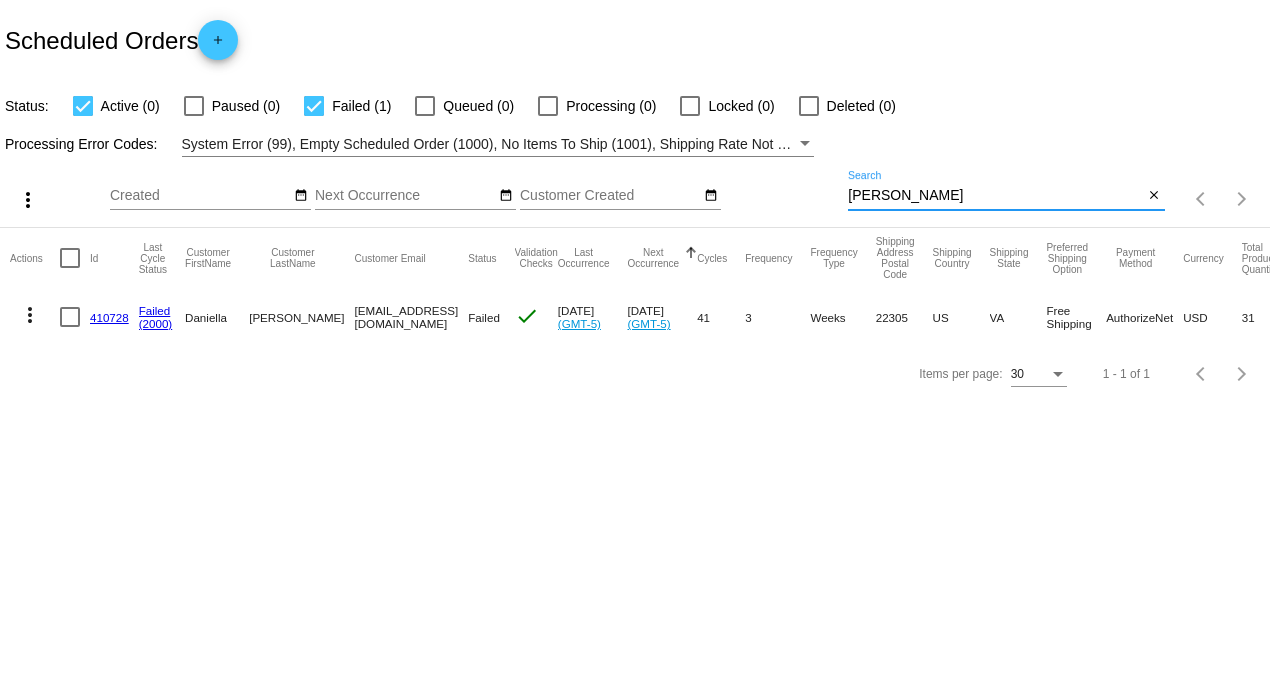 type on "[PERSON_NAME]" 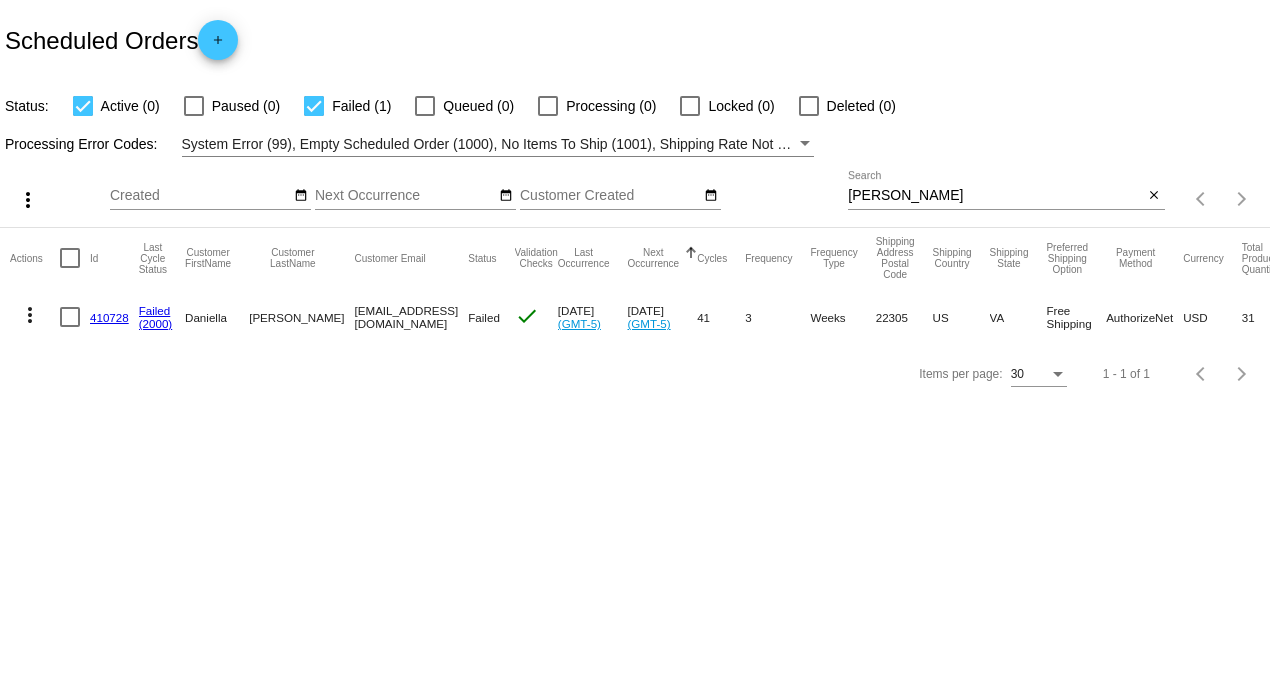 click on "410728" 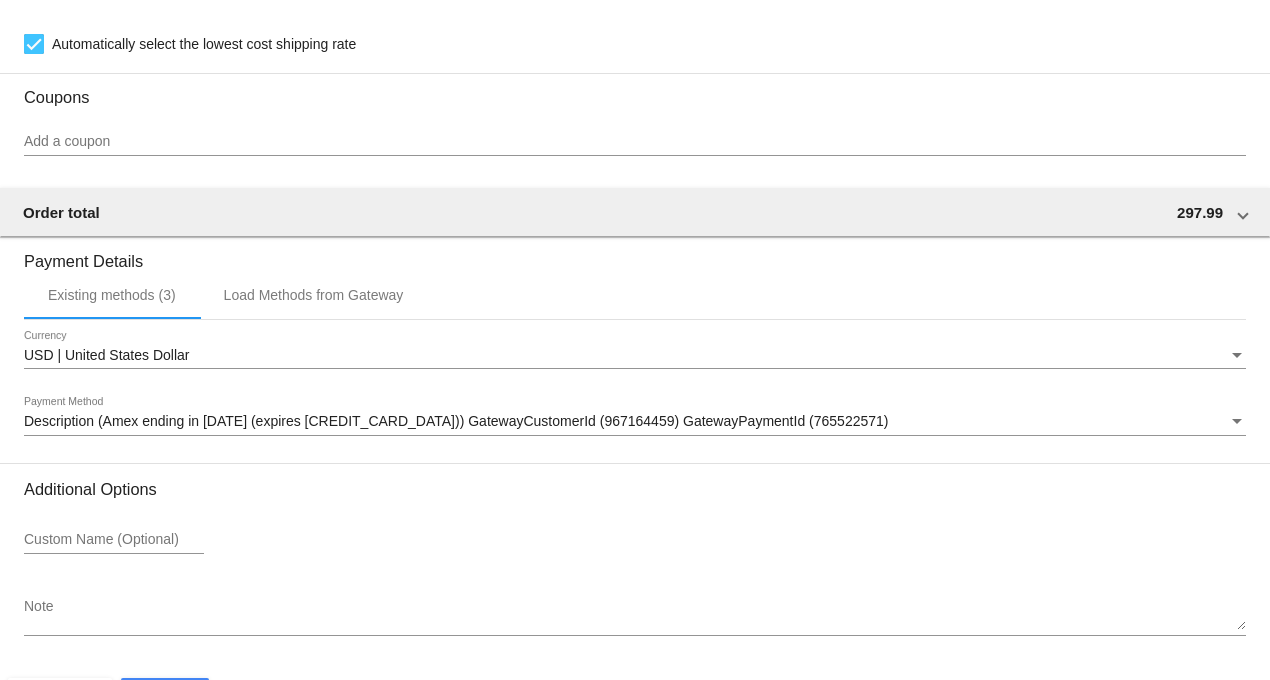 scroll, scrollTop: 2111, scrollLeft: 0, axis: vertical 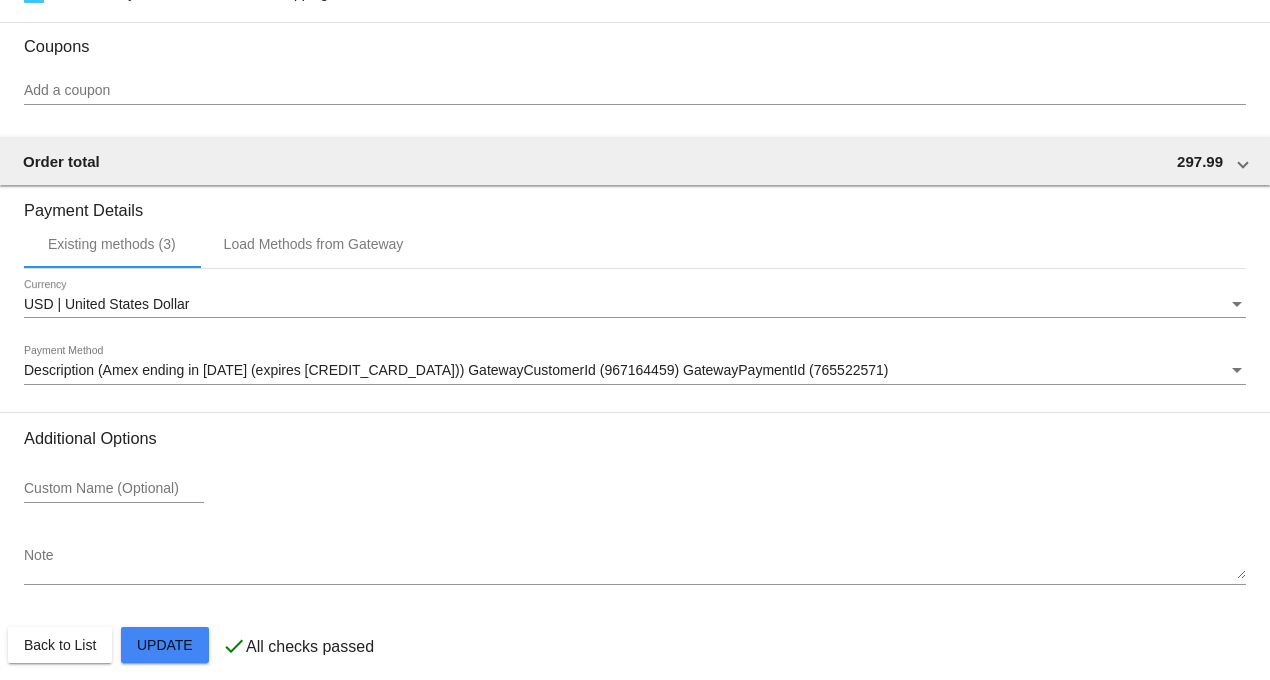 click on "Description (Amex ending in [DATE] (expires [CREDIT_CARD_DATA])) GatewayCustomerId (967164459)
GatewayPaymentId (765522571)" at bounding box center (456, 370) 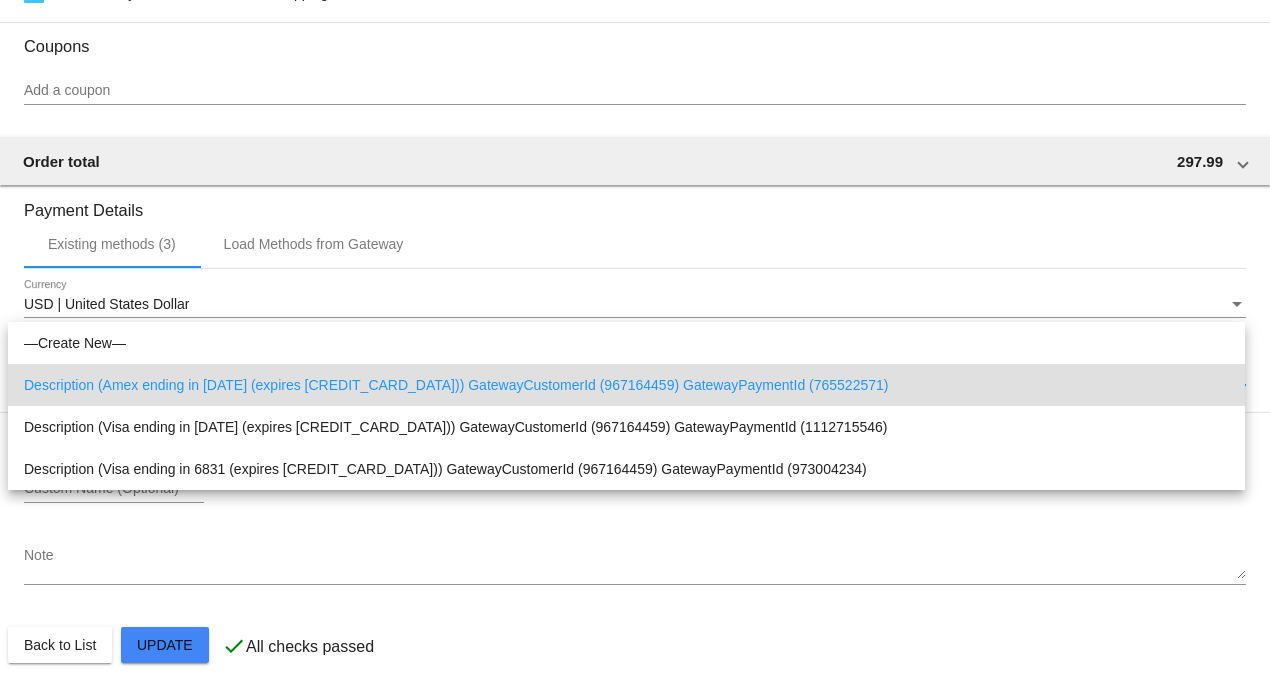 click at bounding box center (635, 340) 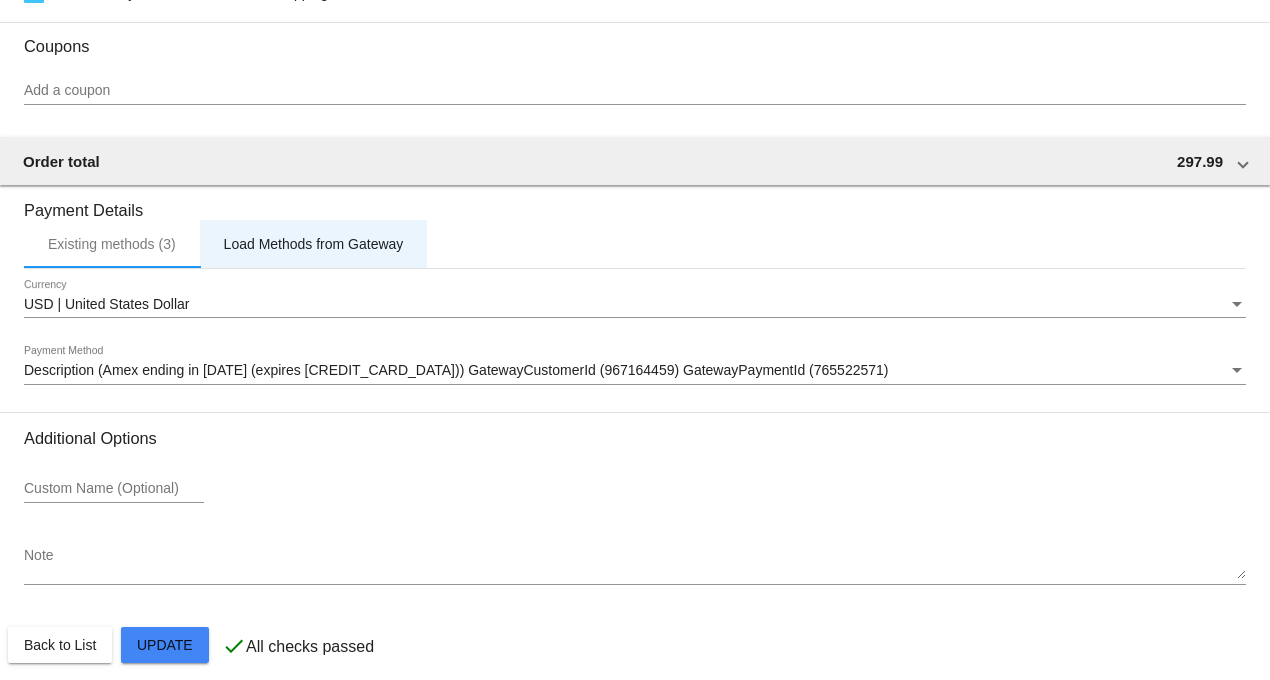 click on "Load Methods from Gateway" at bounding box center (314, 244) 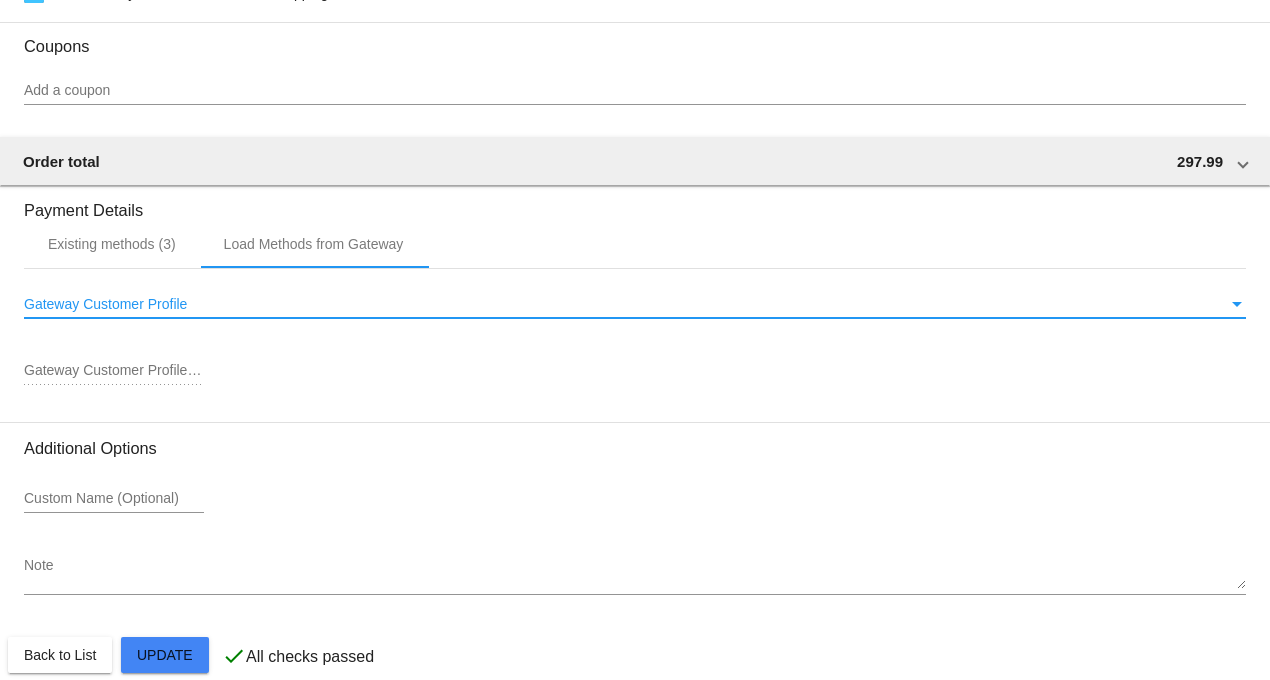 click on "Gateway Customer Profile" at bounding box center (105, 304) 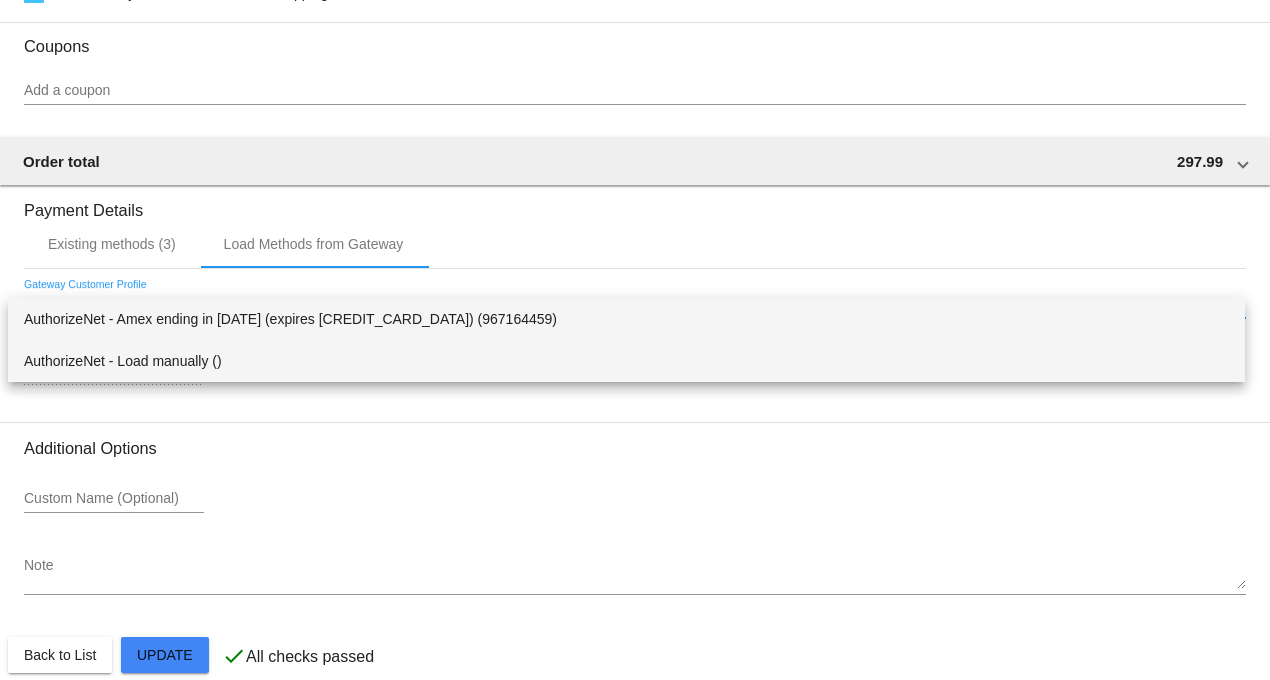 click on "AuthorizeNet - Load manually ()" at bounding box center (626, 361) 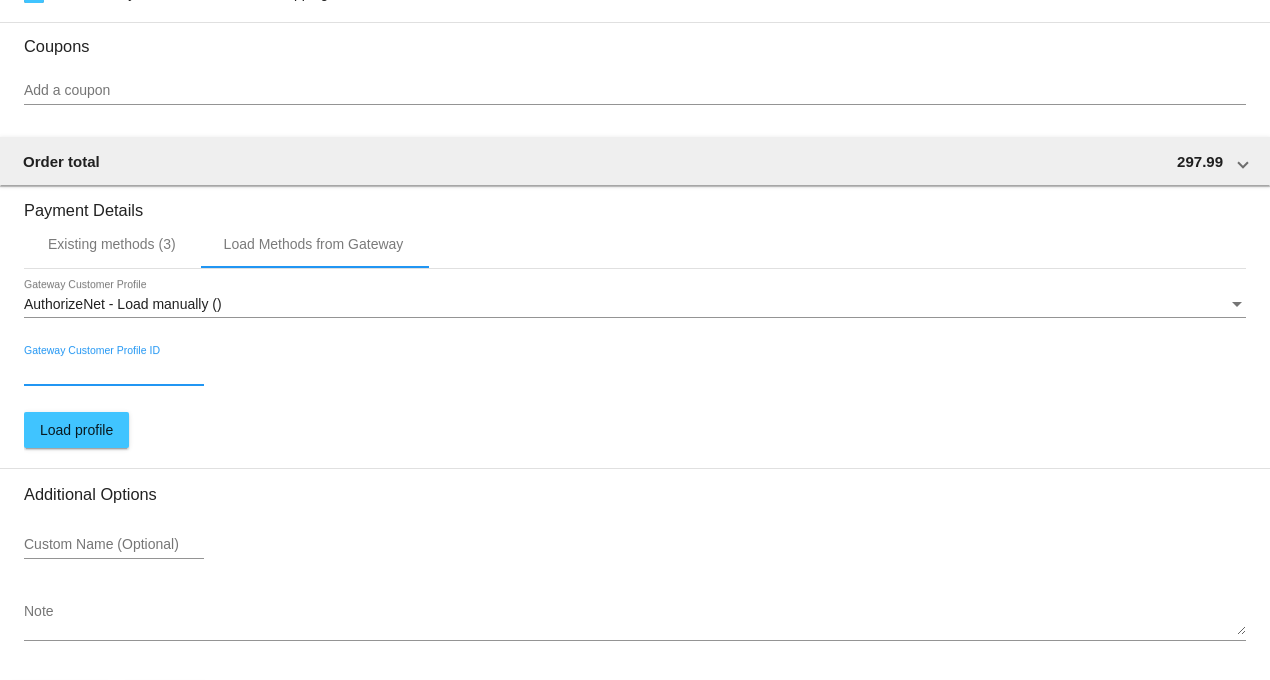 paste on "967164459" 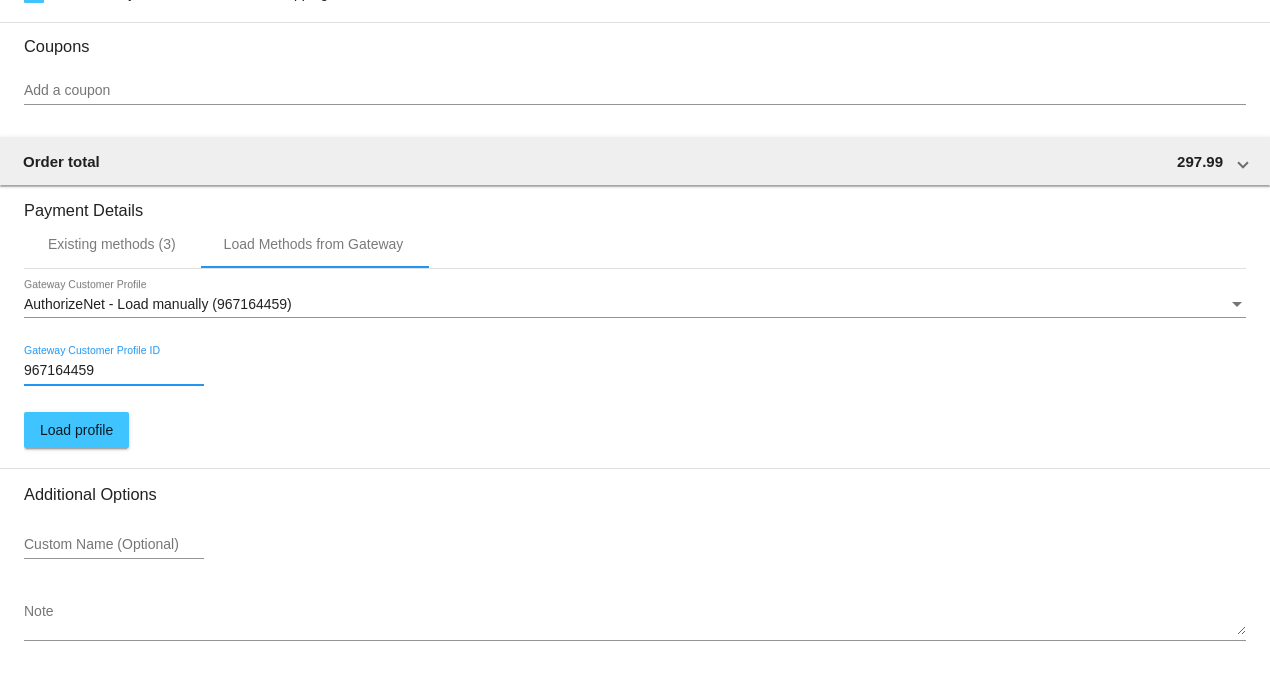 type on "967164459" 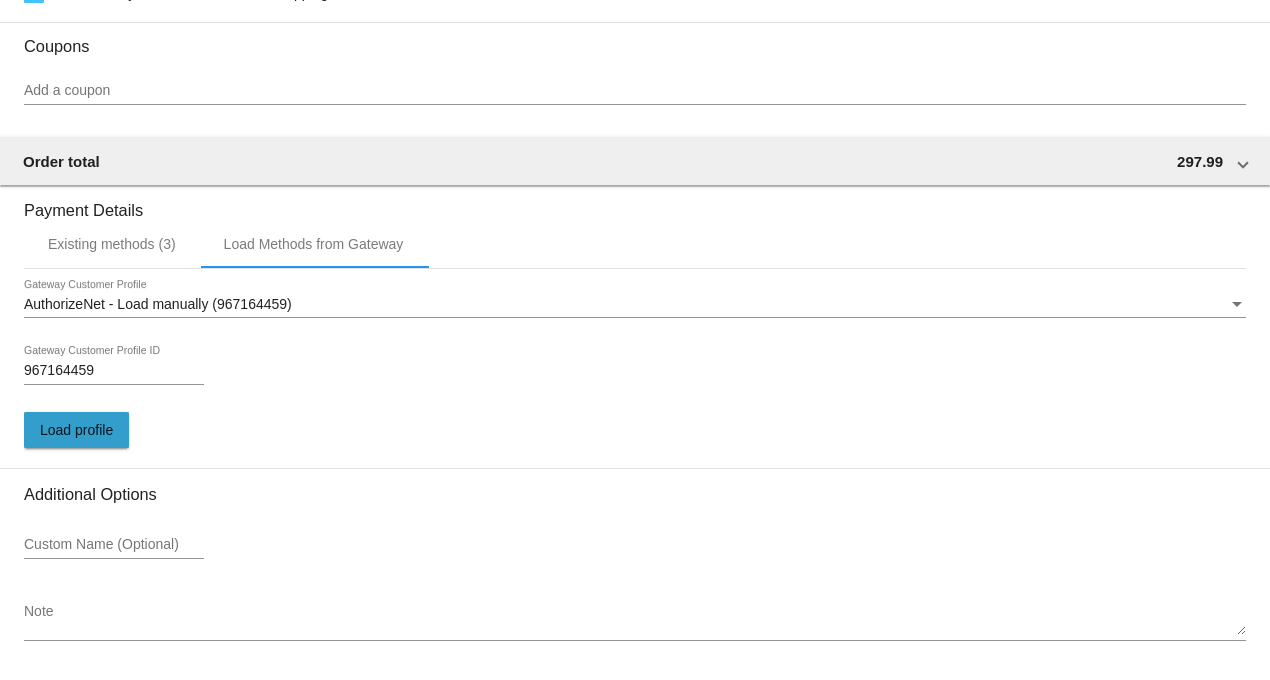 click on "Load
profile" at bounding box center (76, 430) 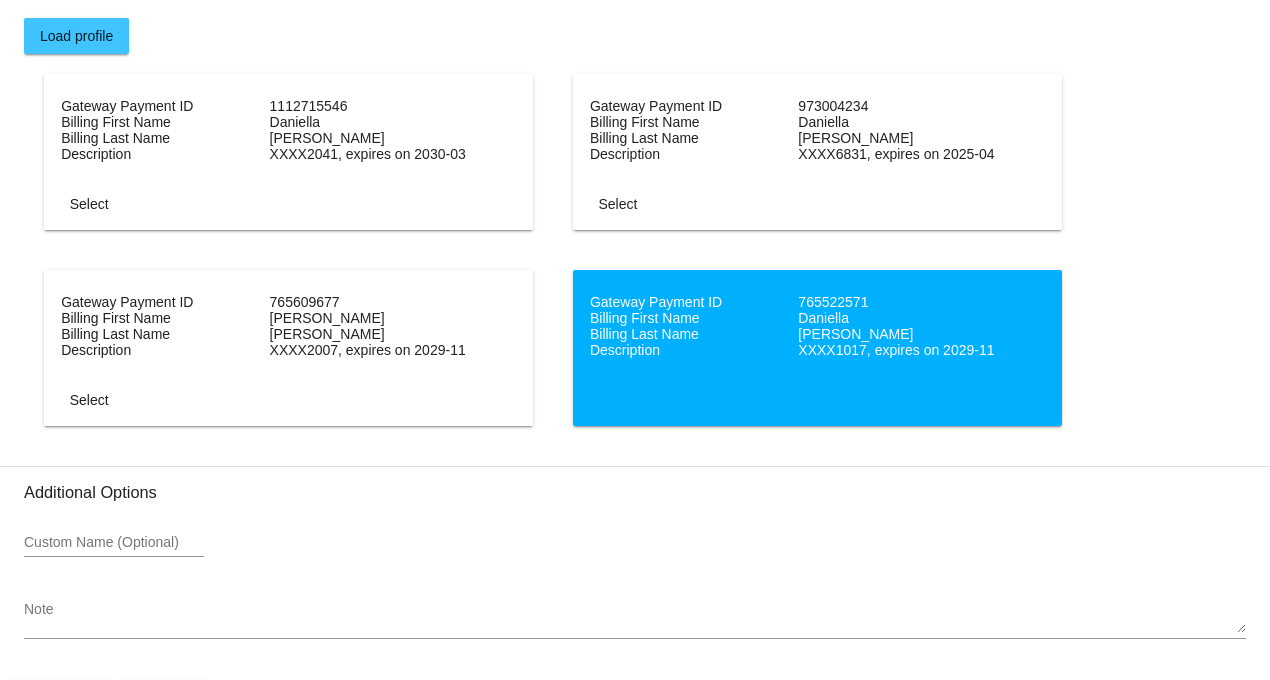 scroll, scrollTop: 2555, scrollLeft: 0, axis: vertical 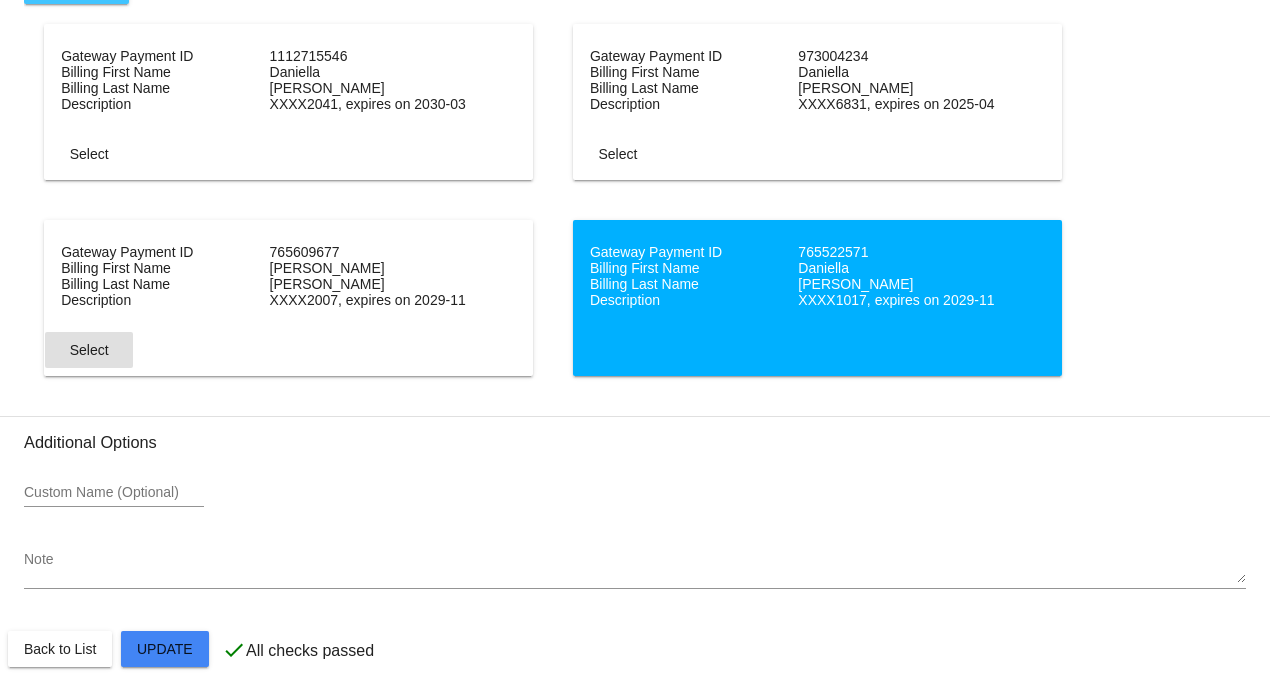 click on "Select" 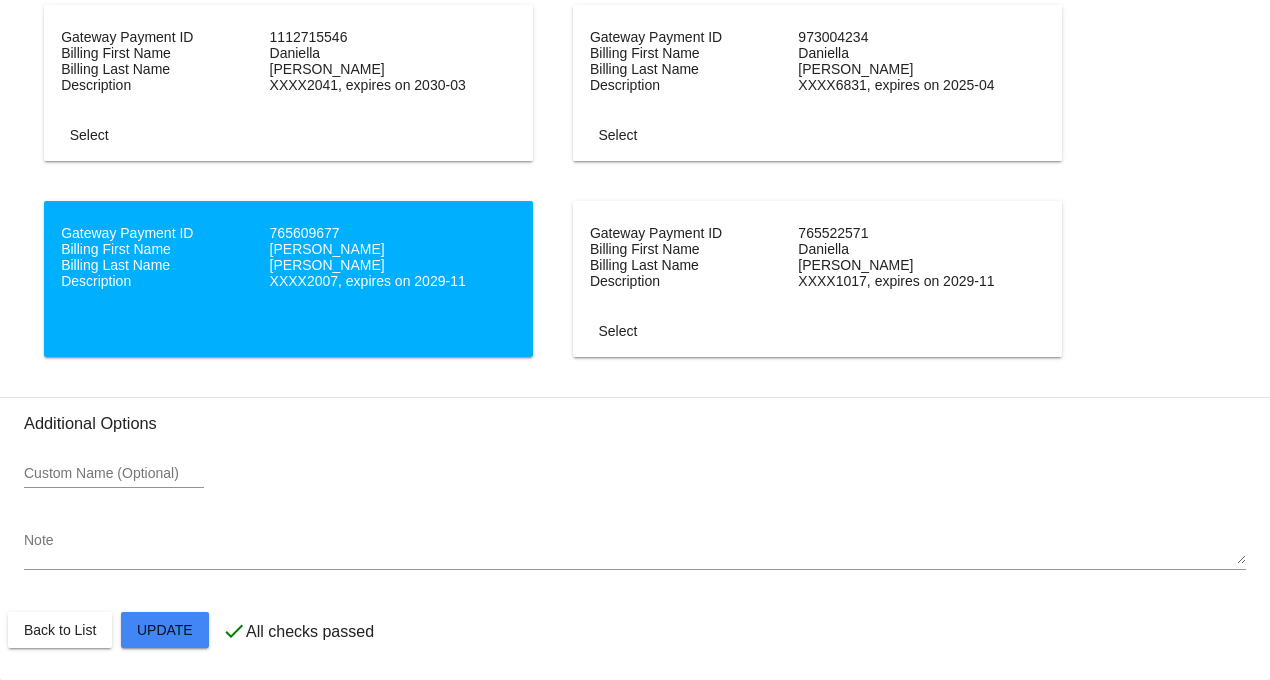 scroll, scrollTop: 2594, scrollLeft: 0, axis: vertical 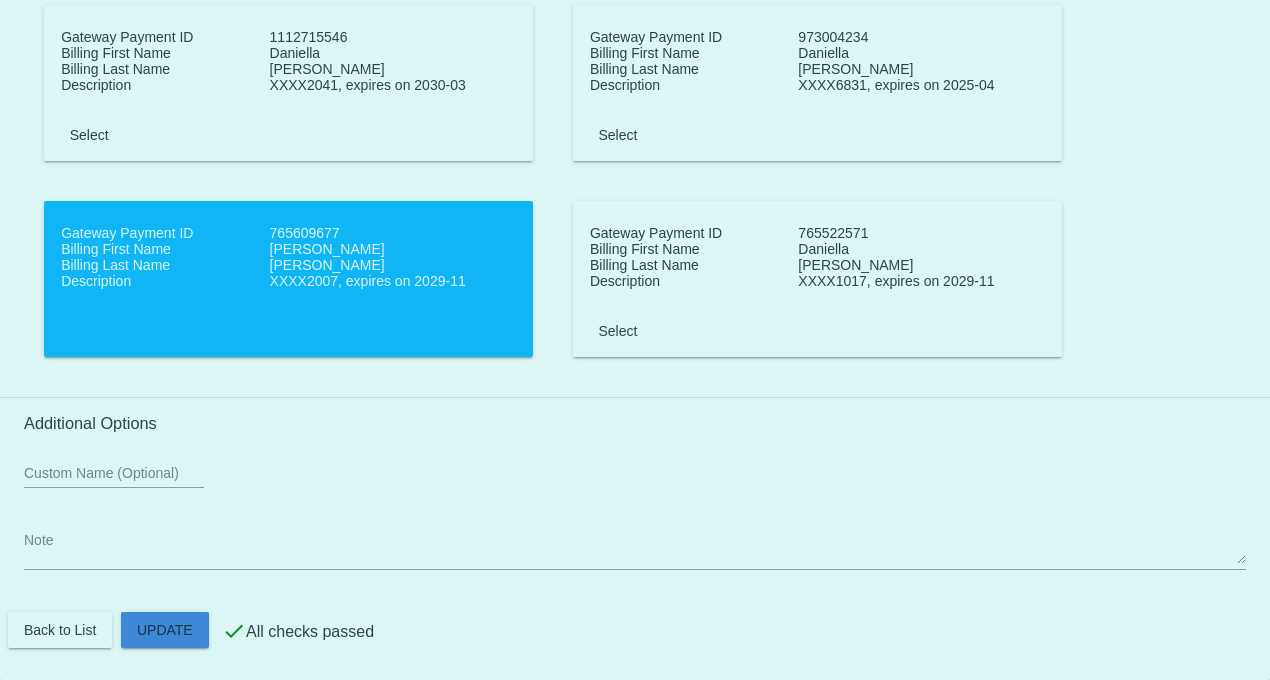 click on "Customer
1543014: [PERSON_NAME]
[EMAIL_ADDRESS][DOMAIN_NAME]
Customer Shipping
Enter Shipping Address Select A Saved Address (0)
Daniella
Shipping First Name
[PERSON_NAME]
Shipping Last Name
[GEOGRAPHIC_DATA] | [GEOGRAPHIC_DATA]
Shipping Country
[STREET_ADDRESS]
[STREET_ADDRESS]
[GEOGRAPHIC_DATA]
[GEOGRAPHIC_DATA] | [US_STATE]
Shipping State
22305
Shipping Postcode
Scheduled Order Details
Frequency:
Every 3 weeks
Failed
Status 1 9" 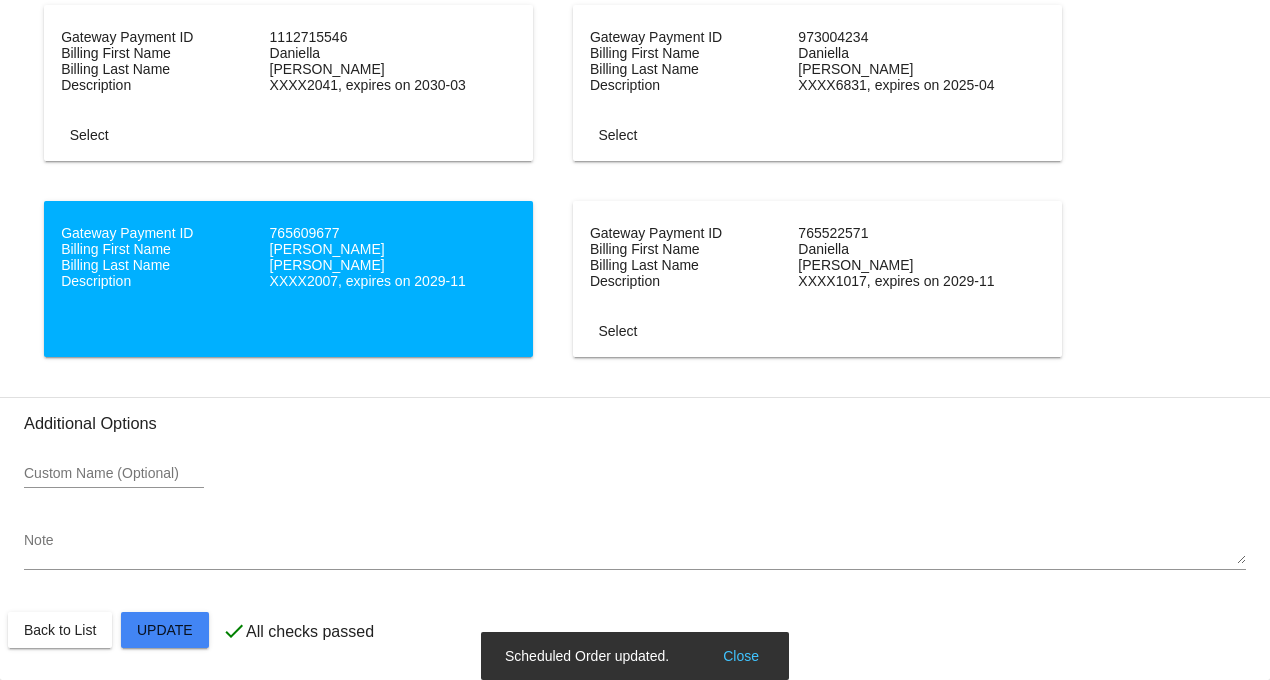 scroll, scrollTop: 0, scrollLeft: 0, axis: both 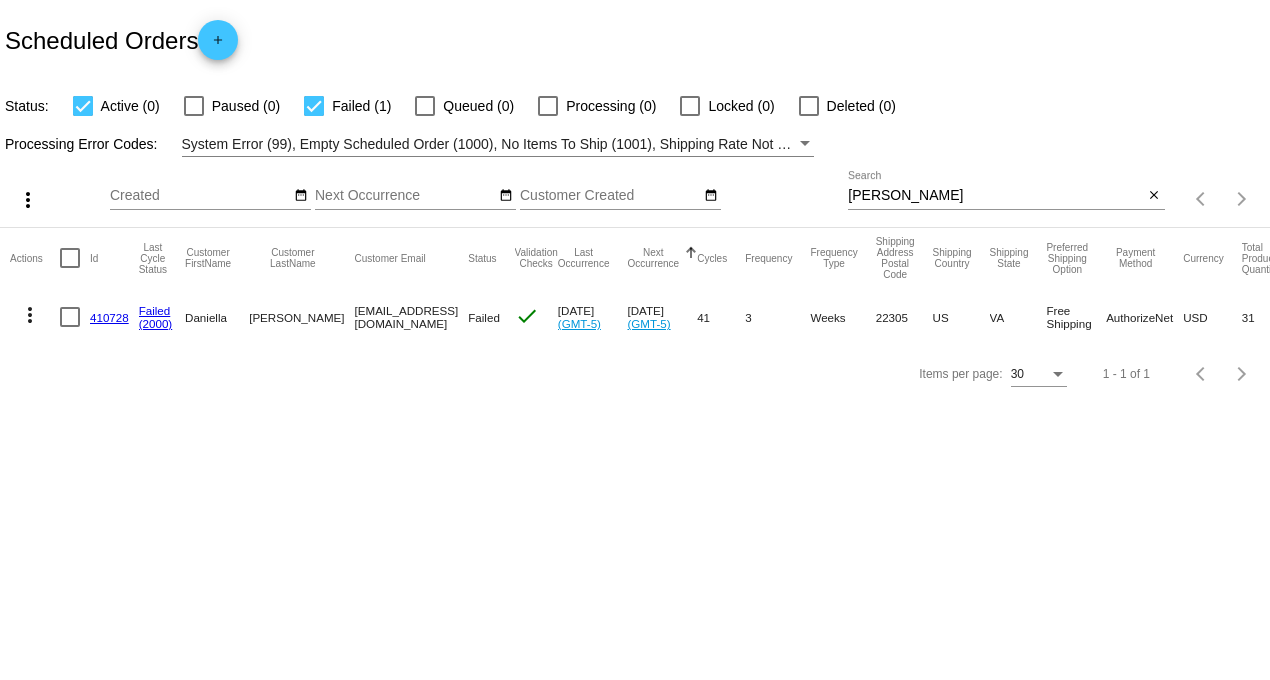 click on "410728" 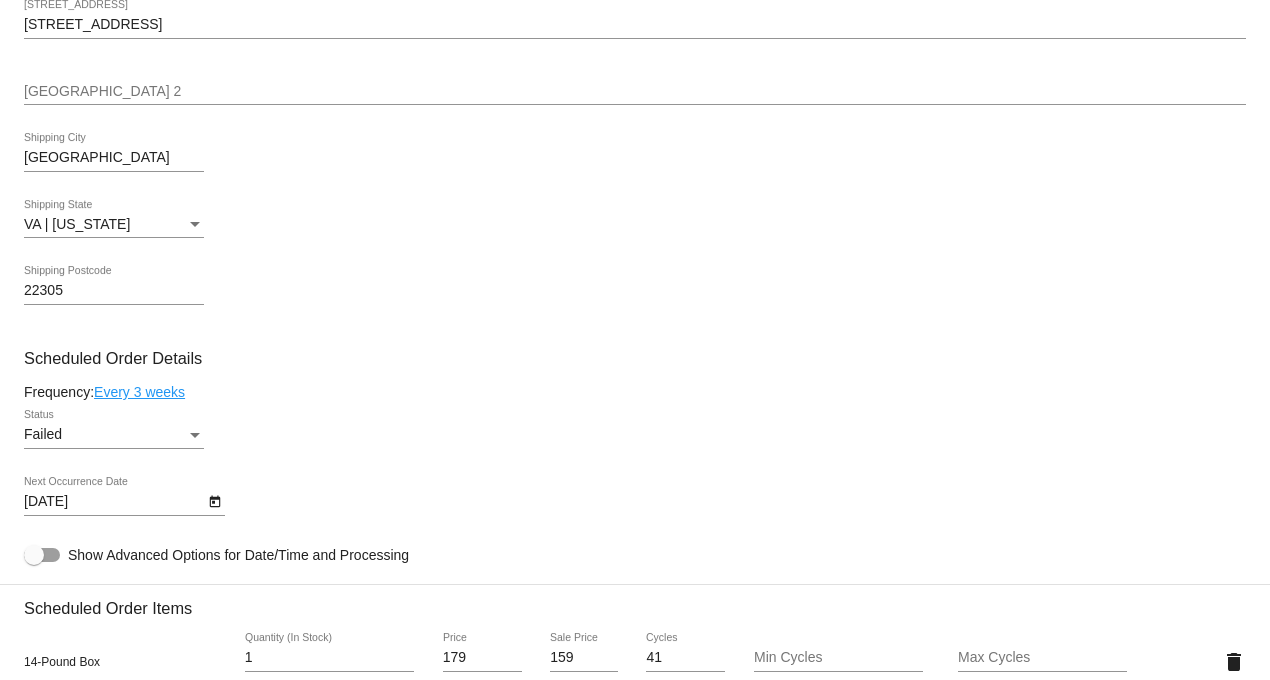 scroll, scrollTop: 888, scrollLeft: 0, axis: vertical 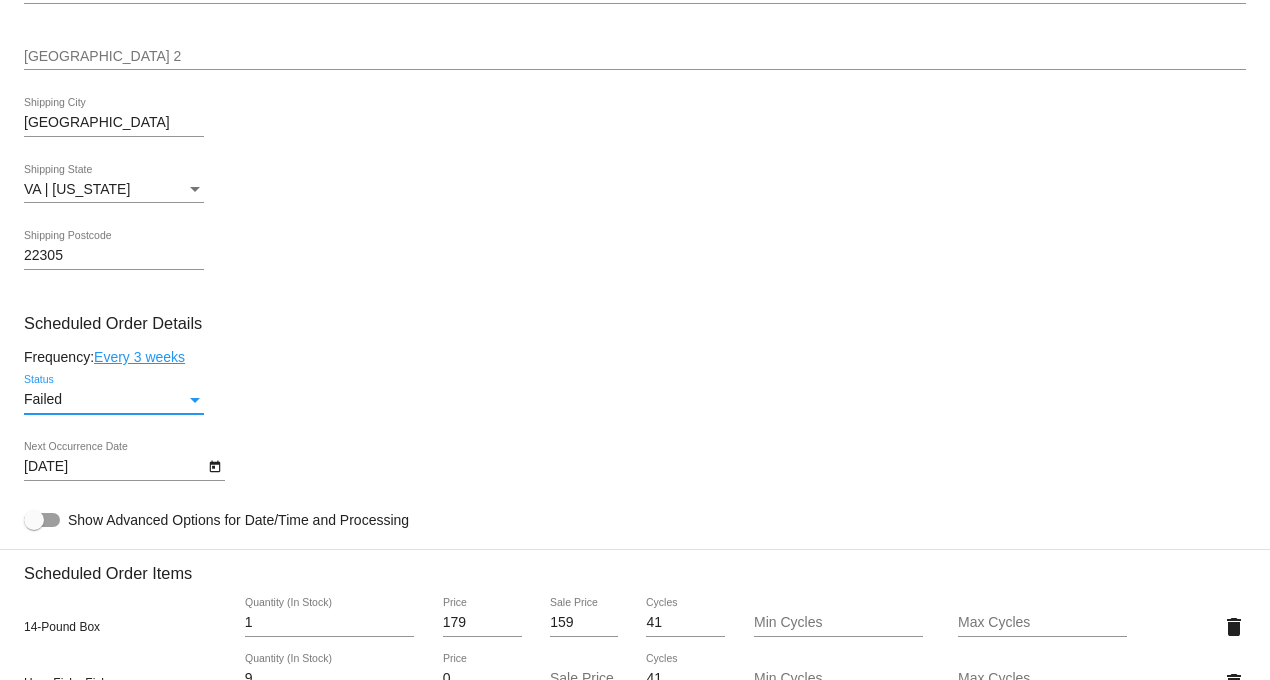 click at bounding box center (195, 400) 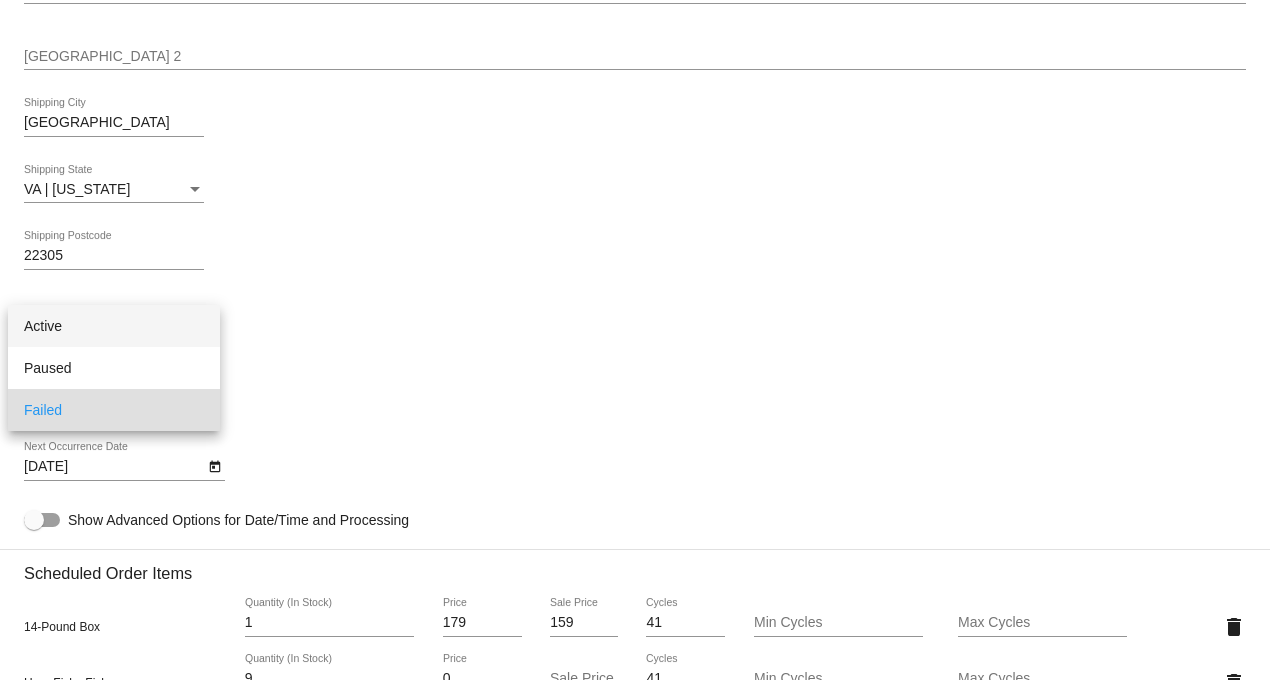click on "Active" at bounding box center [114, 326] 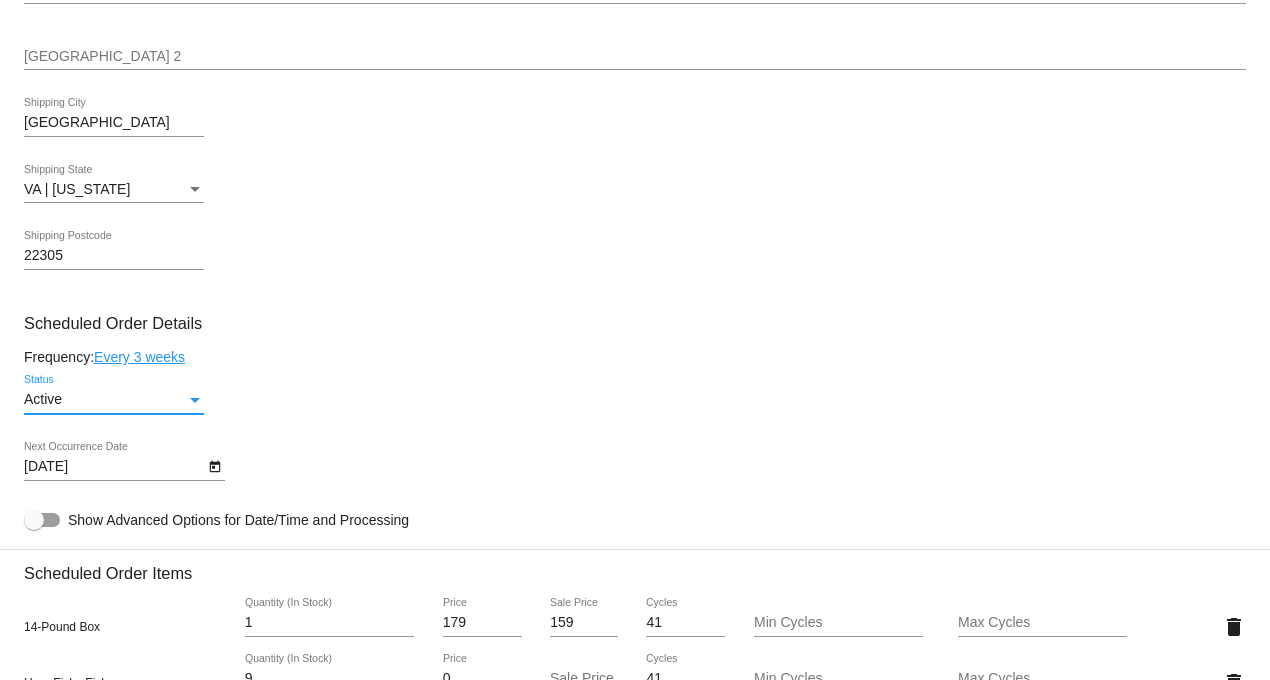 click 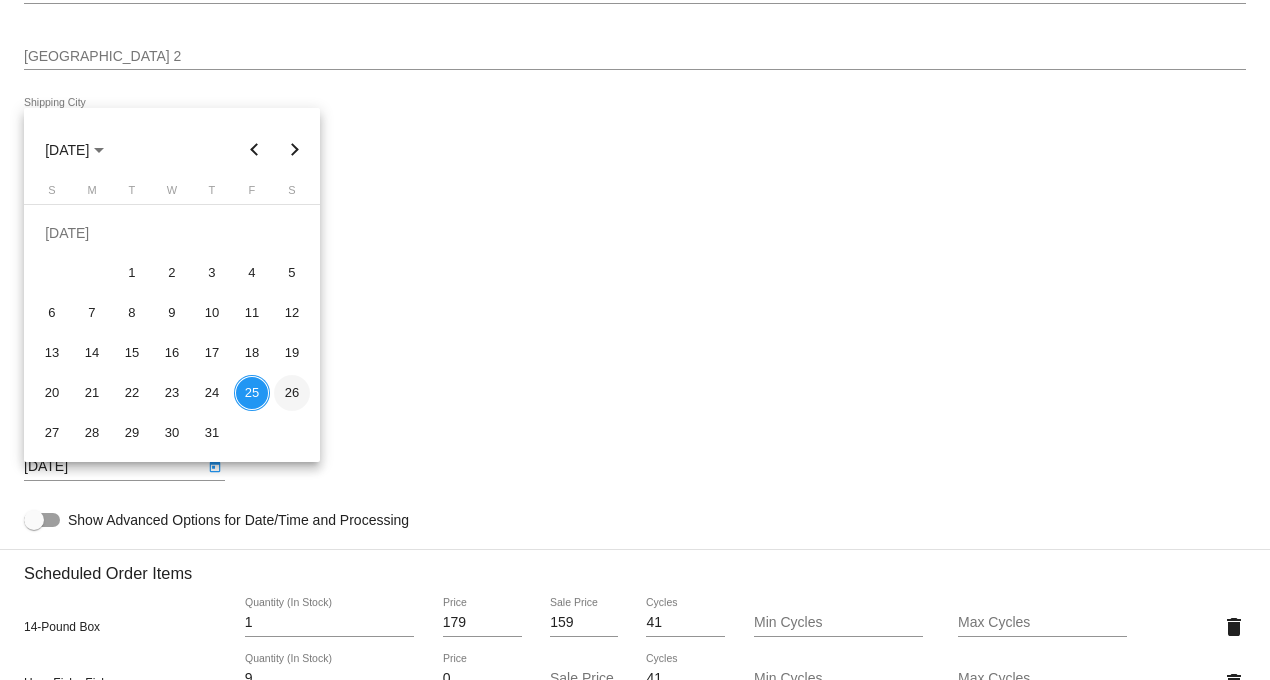 click on "26" at bounding box center (292, 393) 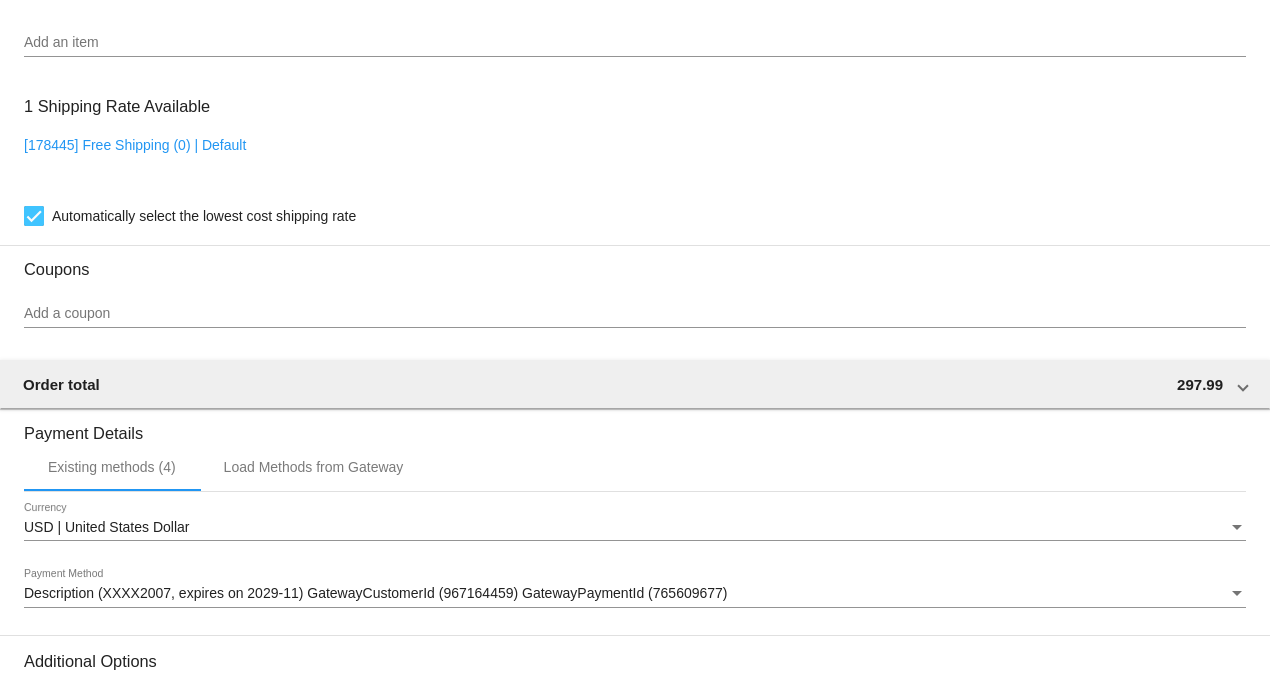 scroll, scrollTop: 2141, scrollLeft: 0, axis: vertical 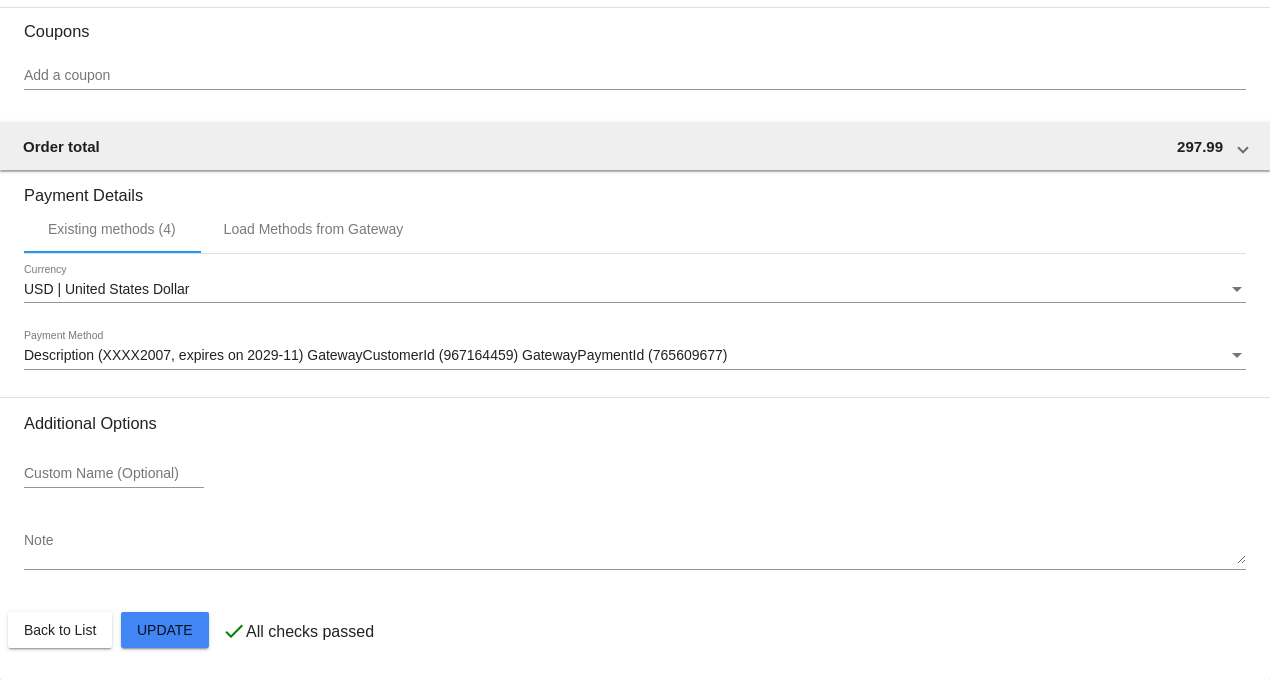 click on "Customer
1543014: [PERSON_NAME]
[EMAIL_ADDRESS][DOMAIN_NAME]
Customer Shipping
Enter Shipping Address Select A Saved Address (0)
Daniella
Shipping First Name
[PERSON_NAME]
Shipping Last Name
[GEOGRAPHIC_DATA] | [GEOGRAPHIC_DATA]
Shipping Country
[STREET_ADDRESS]
[STREET_ADDRESS]
[GEOGRAPHIC_DATA]
[GEOGRAPHIC_DATA] | [US_STATE]
Shipping State
22305
Shipping Postcode
Scheduled Order Details
Frequency:
Every 3 weeks
Active
Status 1 9" 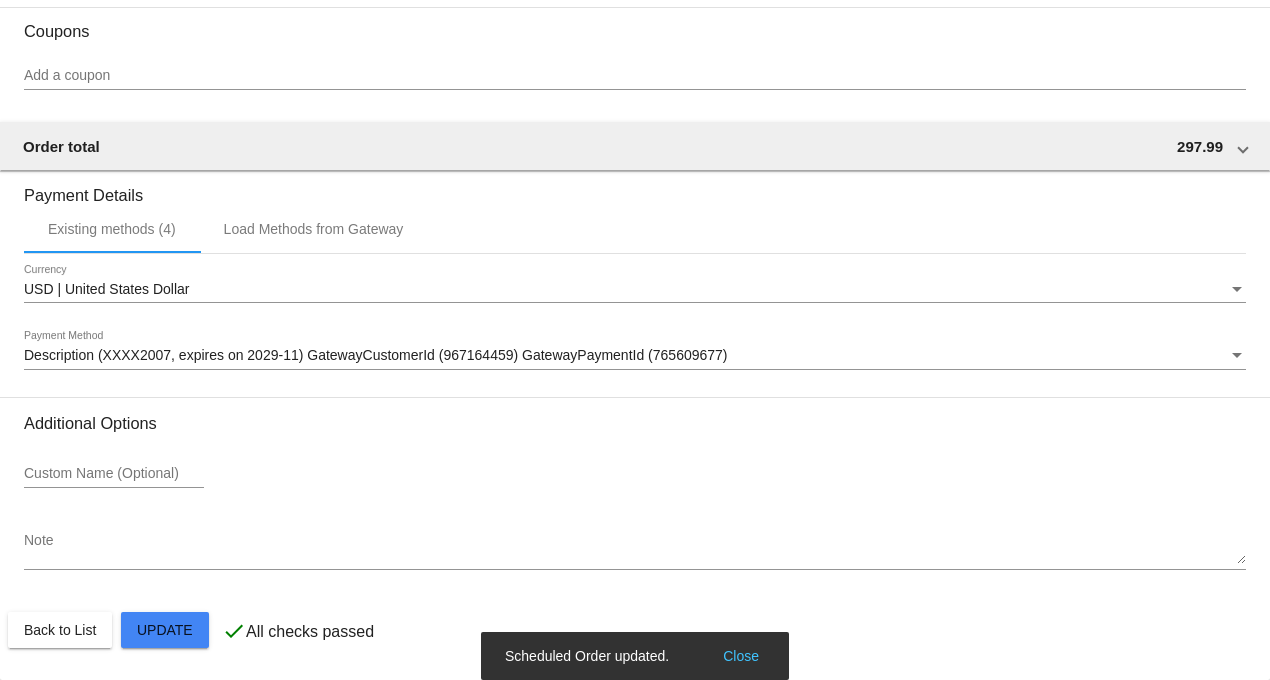 scroll, scrollTop: 0, scrollLeft: 0, axis: both 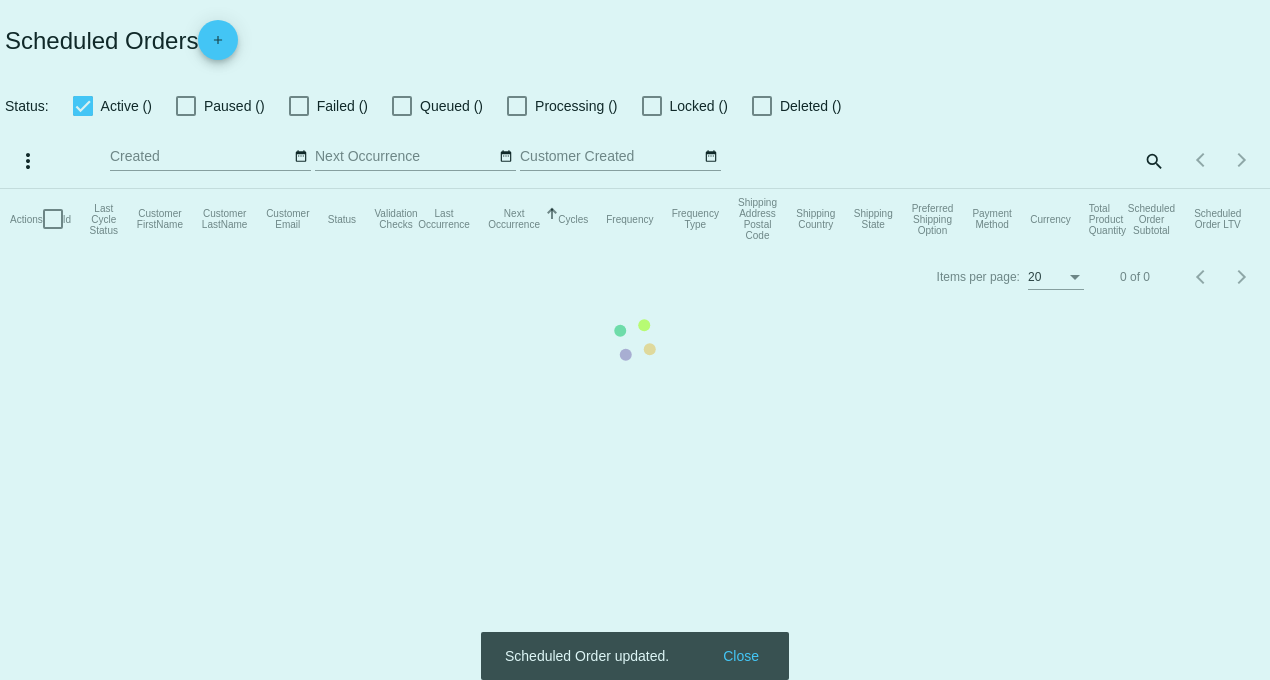 checkbox on "true" 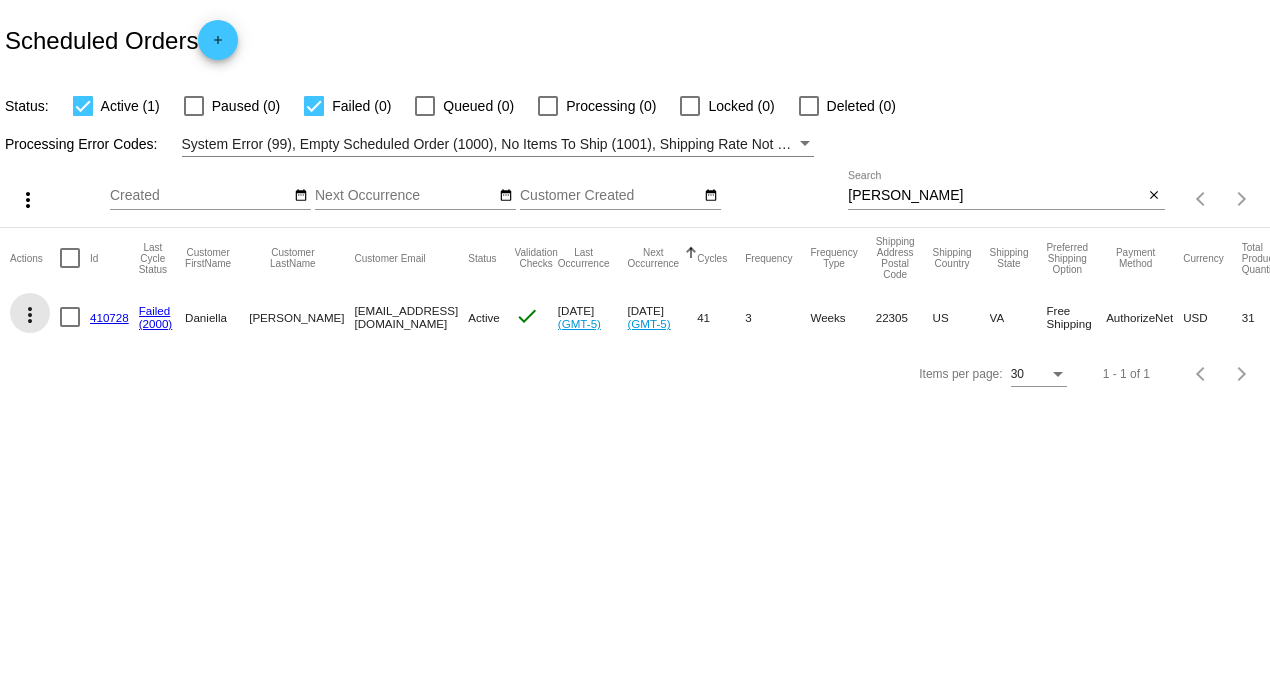 click on "more_vert" 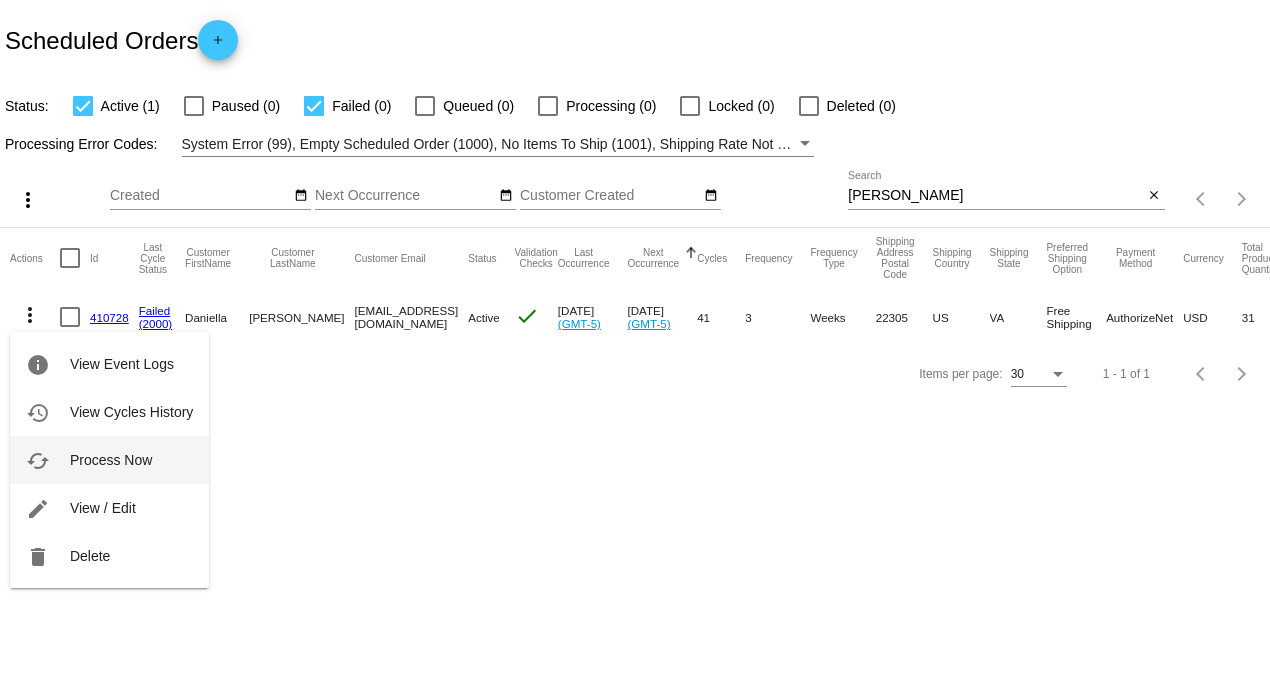 click on "Process Now" at bounding box center (111, 460) 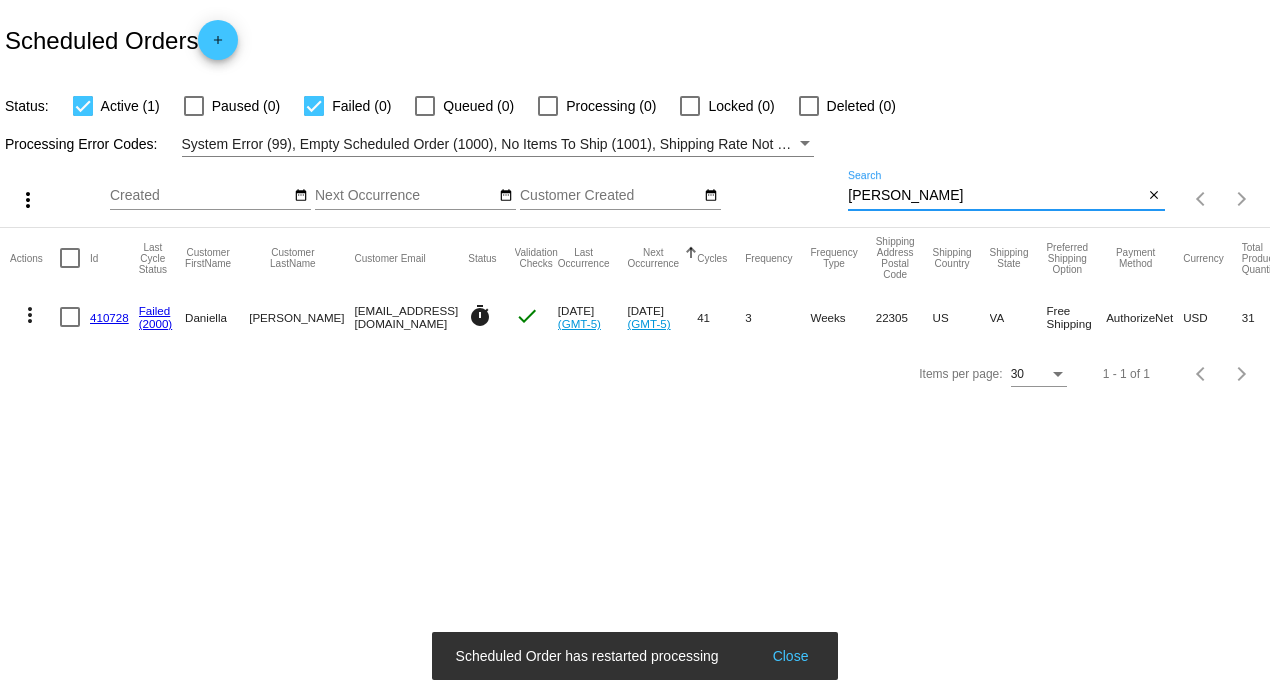 drag, startPoint x: 902, startPoint y: 198, endPoint x: 768, endPoint y: 188, distance: 134.37262 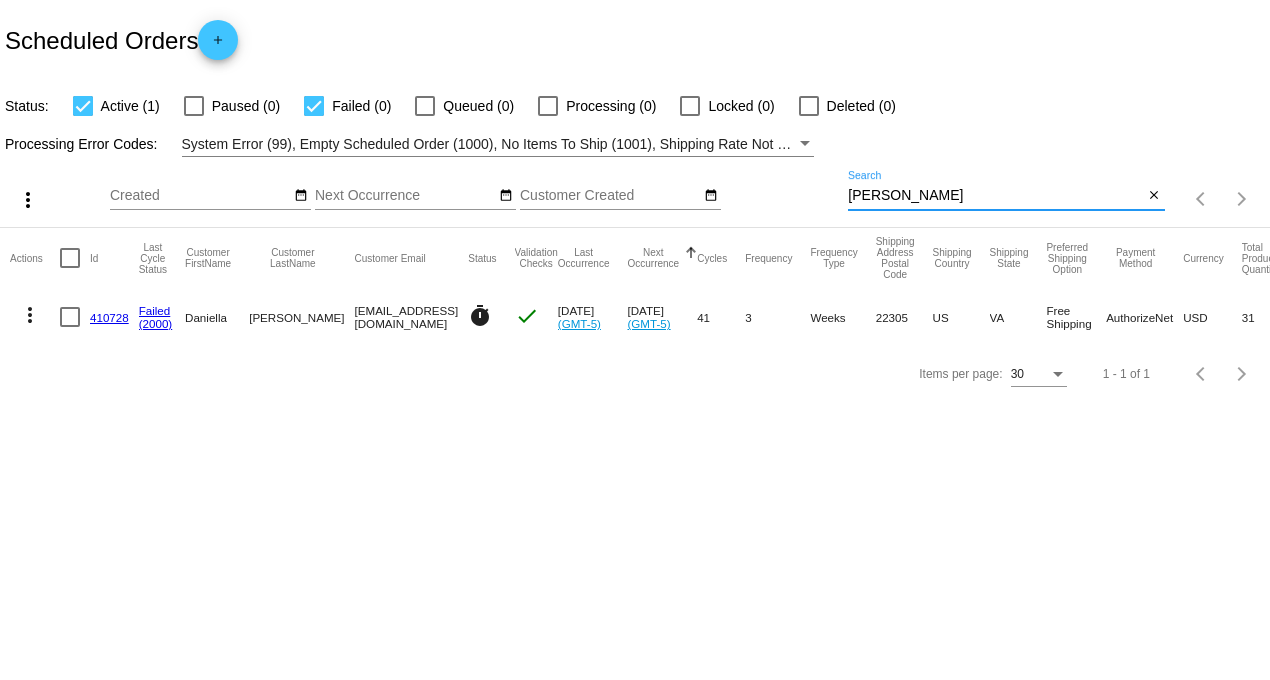 type on "[PERSON_NAME]" 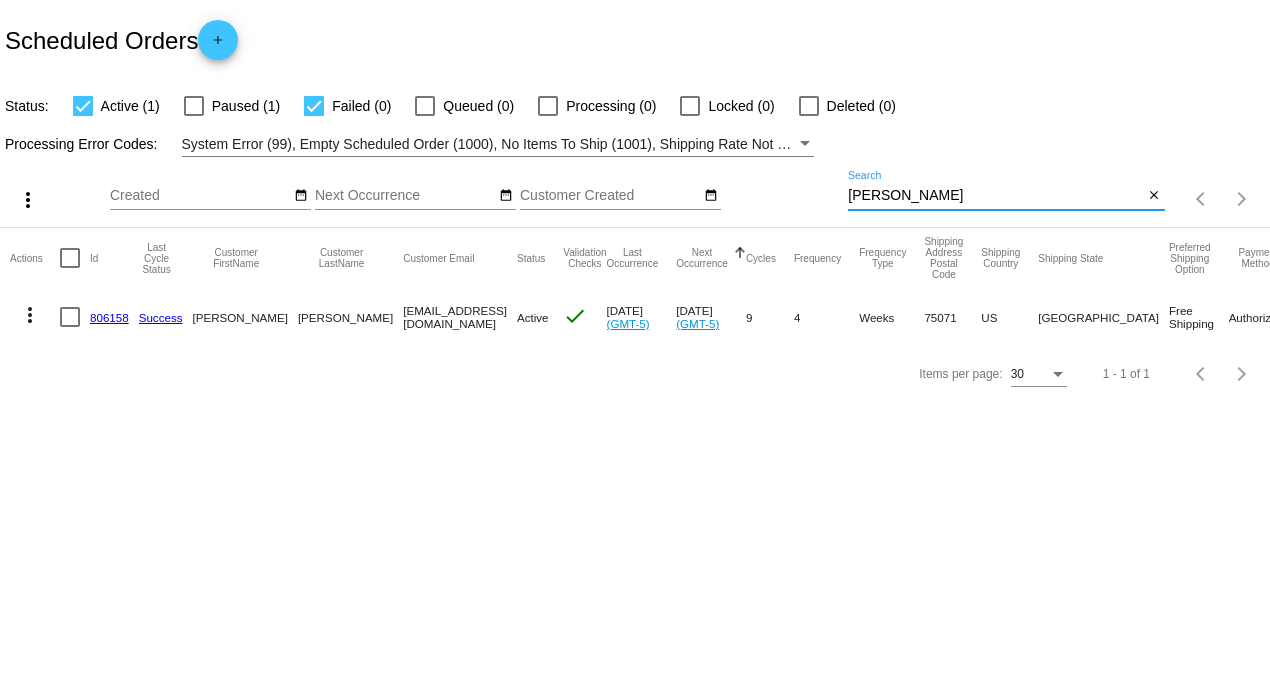 click on "806158" 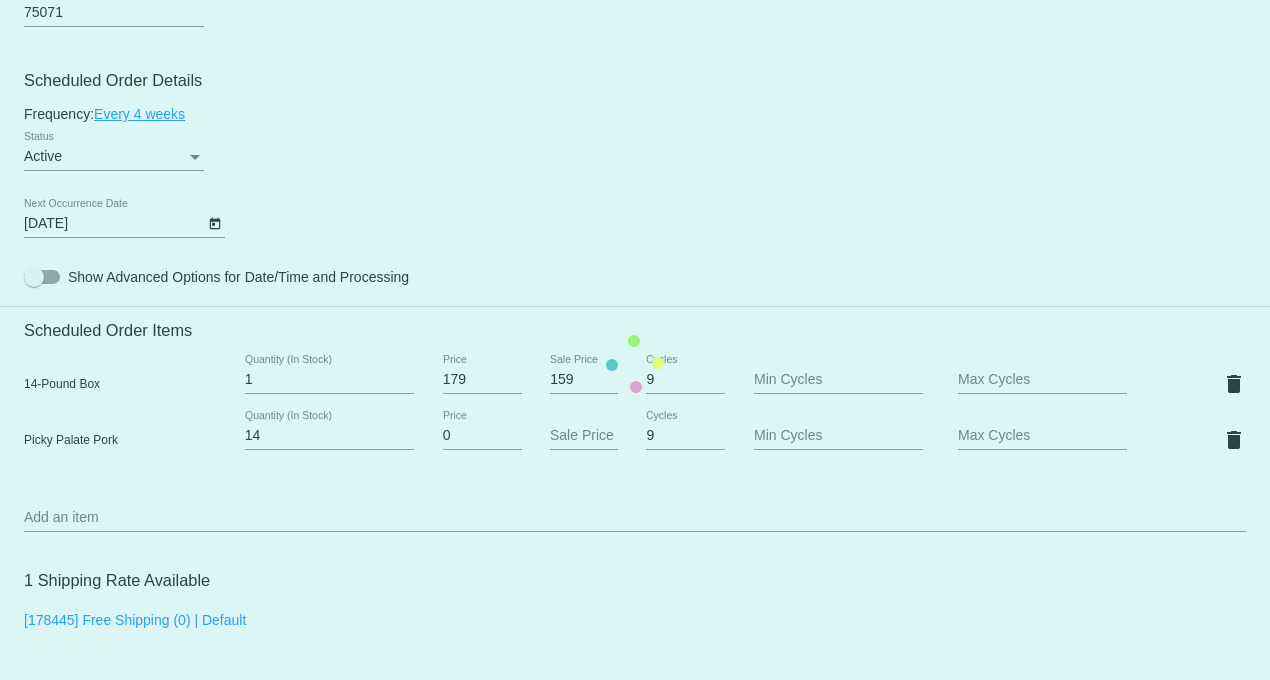 scroll, scrollTop: 1111, scrollLeft: 0, axis: vertical 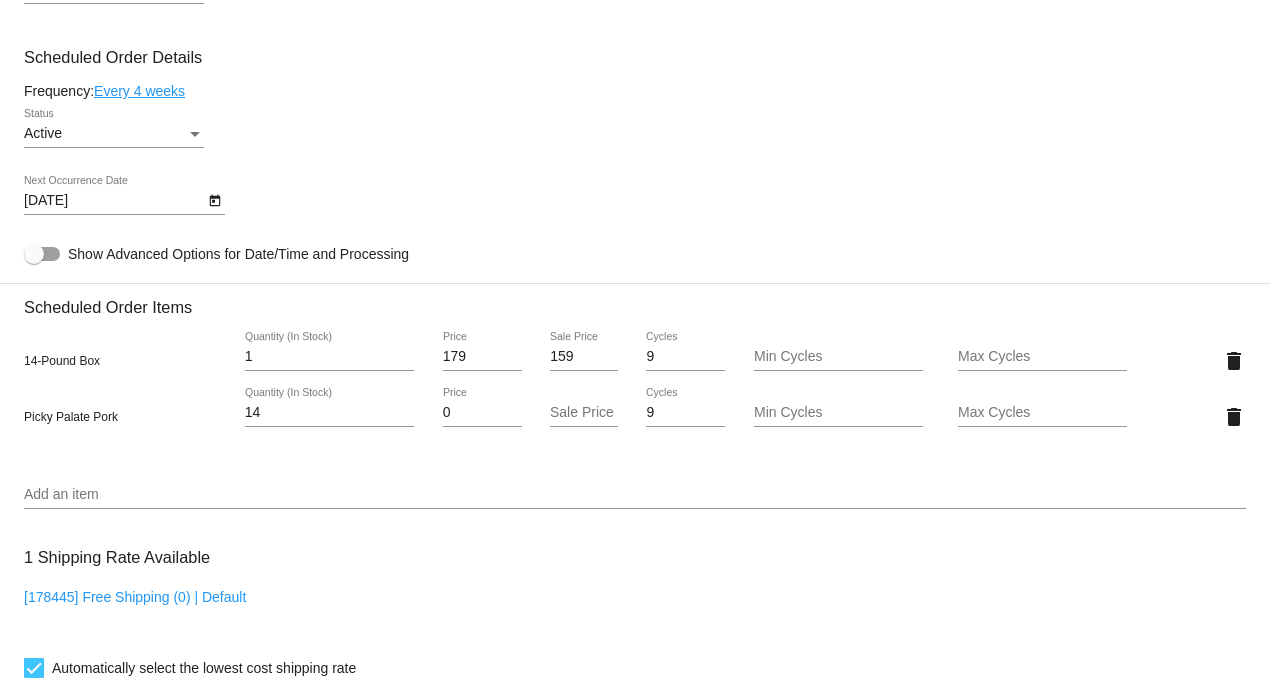 click on "Add an item" at bounding box center [635, 495] 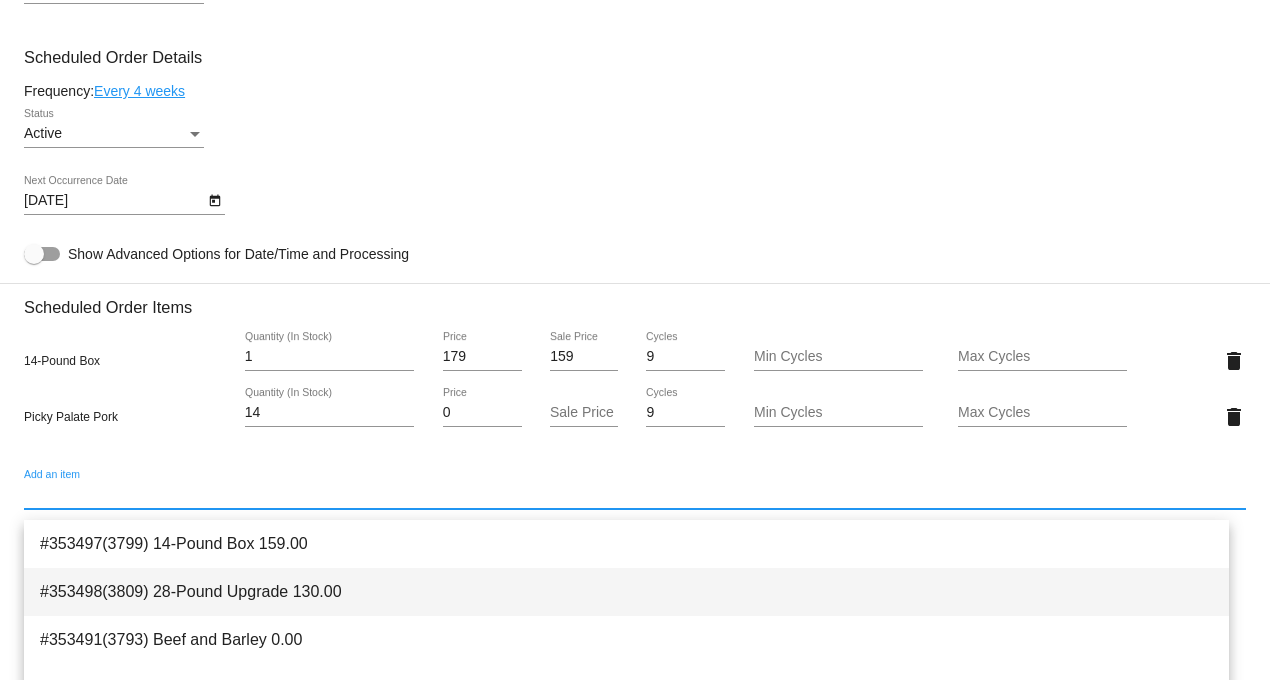 scroll, scrollTop: 111, scrollLeft: 0, axis: vertical 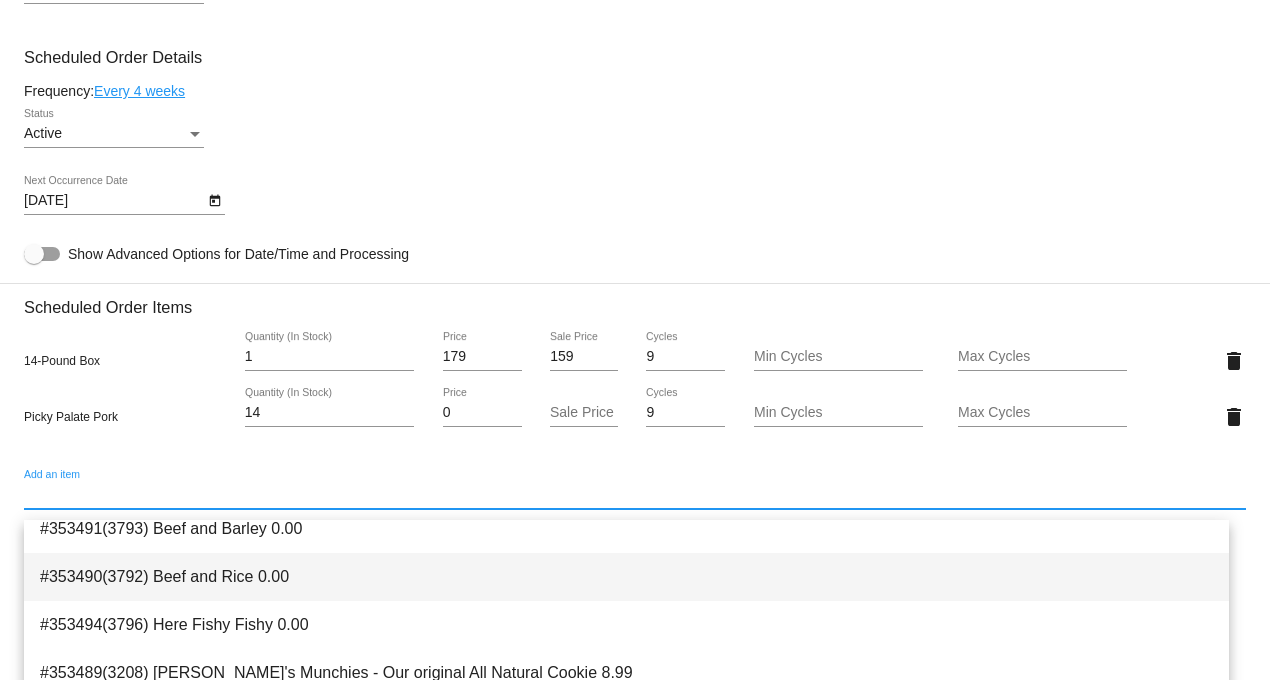 click on "#353490(3792) Beef and Rice 0.00" at bounding box center (626, 577) 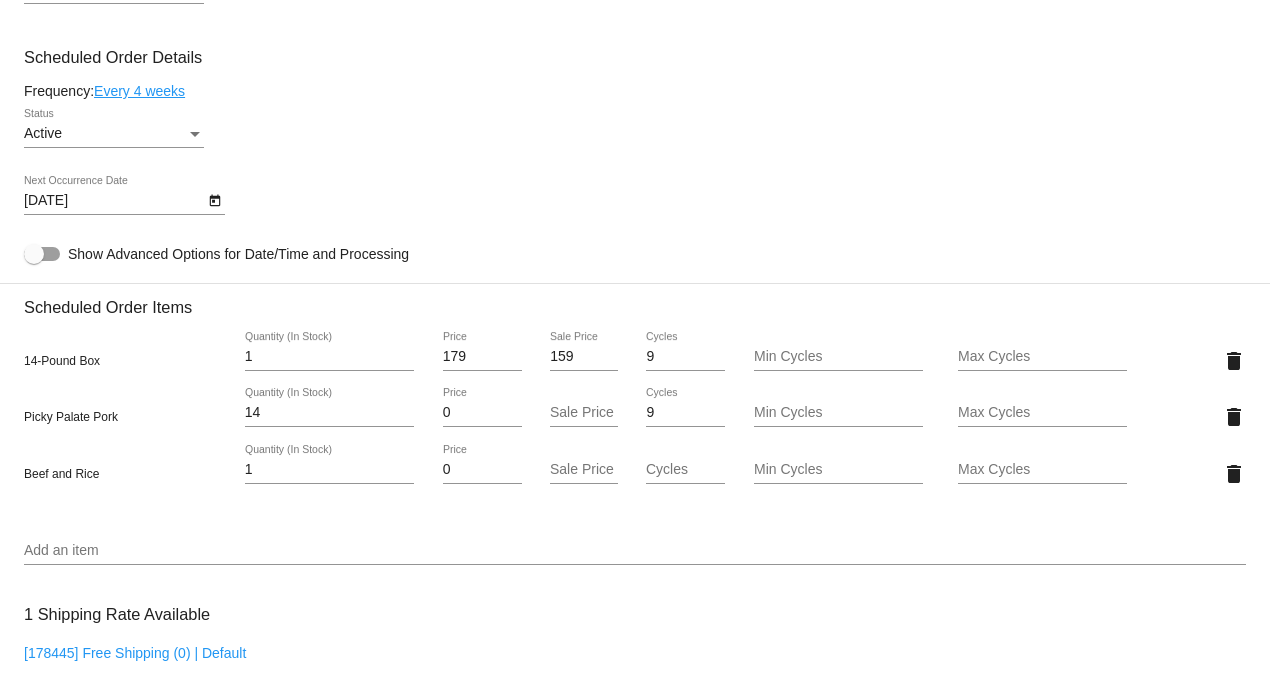 click on "Add an item" 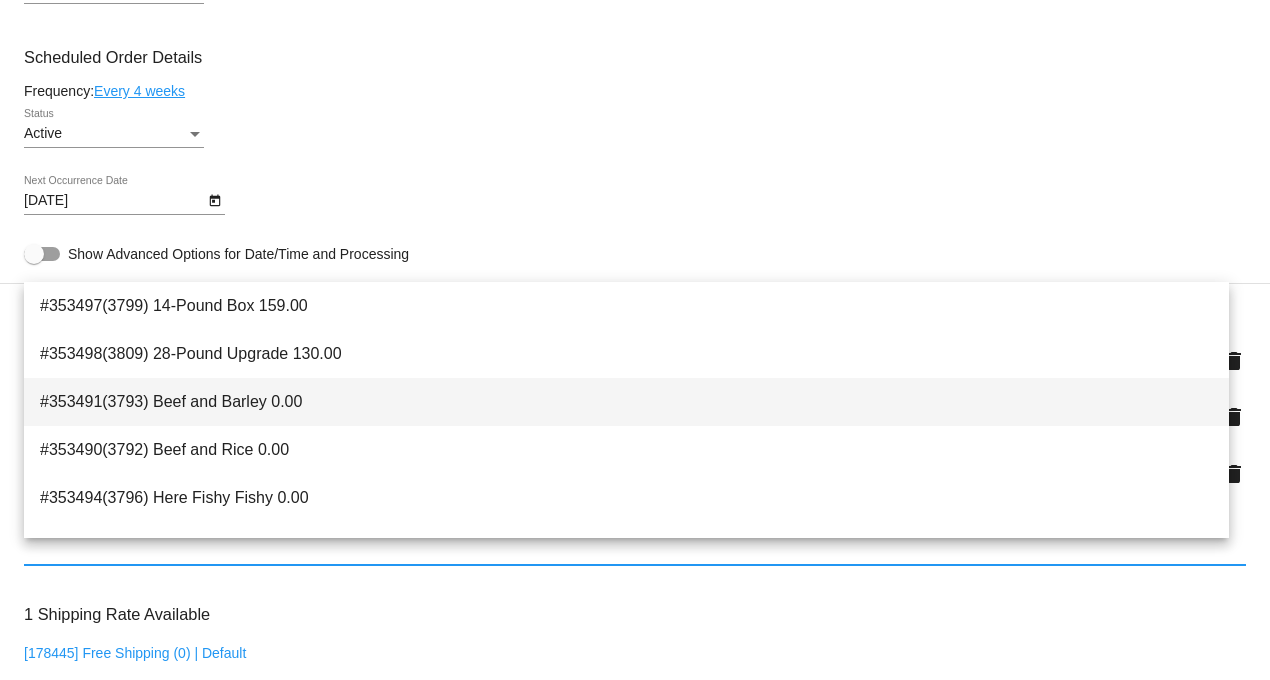 click on "#353491(3793) Beef and Barley 0.00" at bounding box center (626, 402) 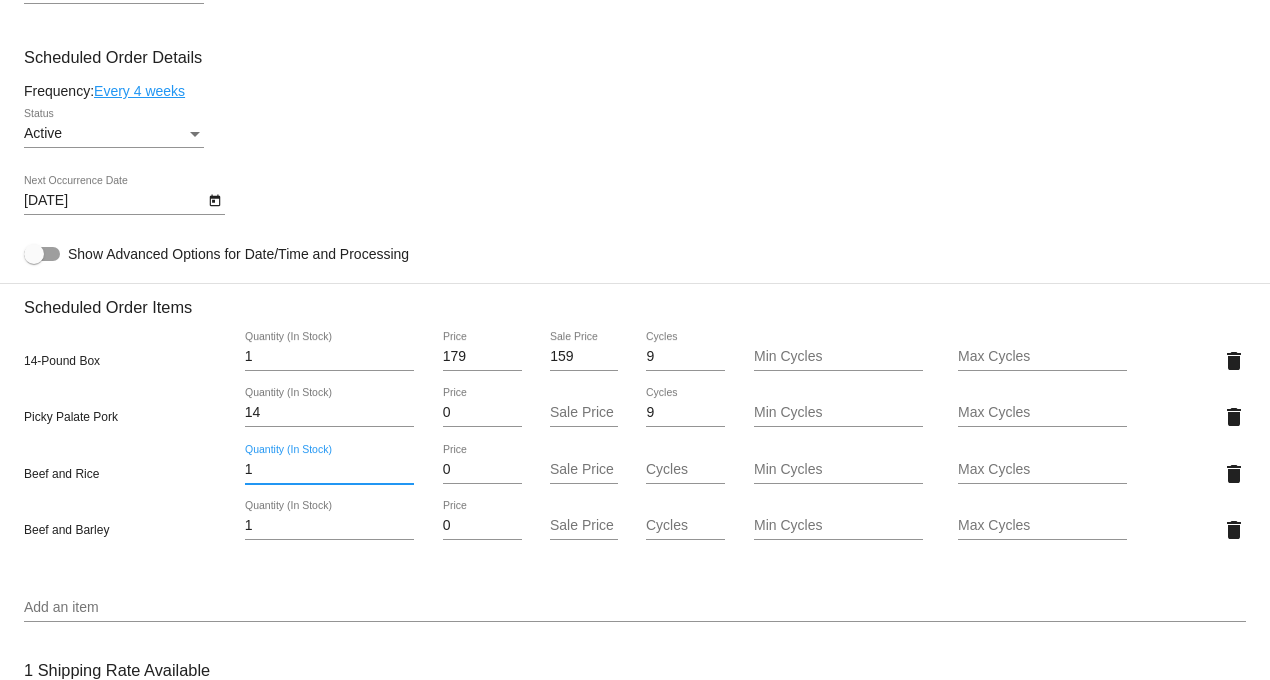 drag, startPoint x: 266, startPoint y: 477, endPoint x: 187, endPoint y: 478, distance: 79.00633 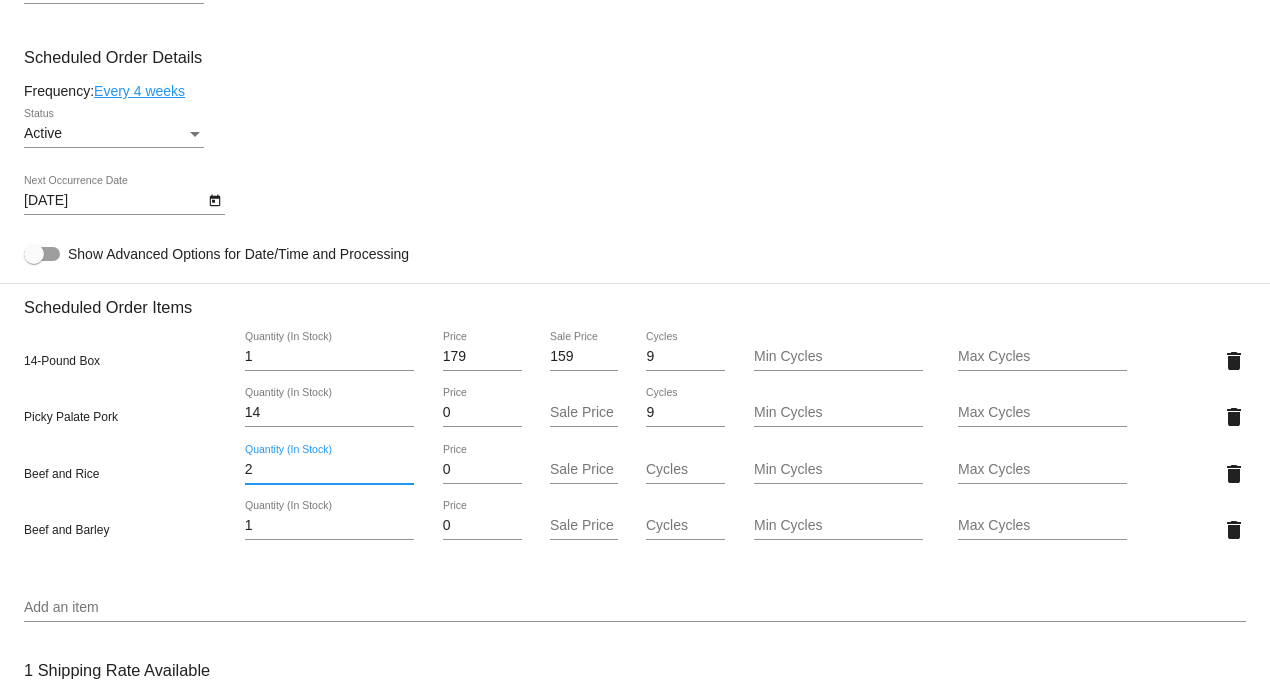 type on "2" 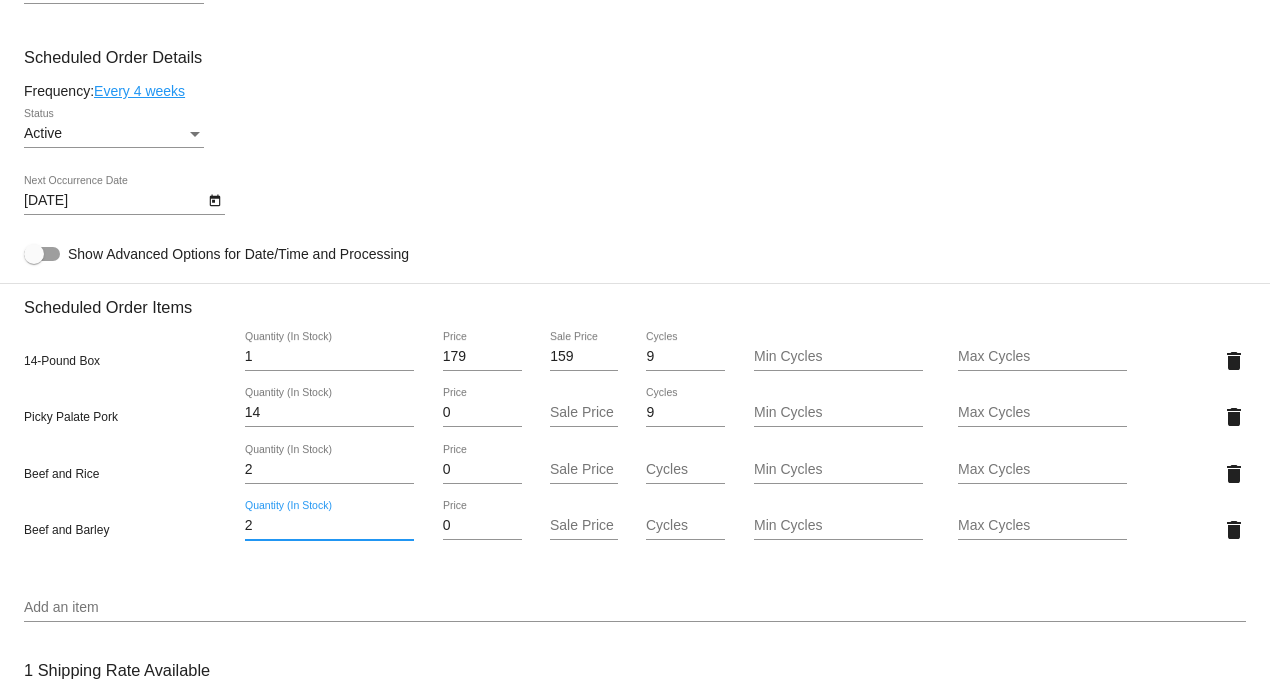 type on "2" 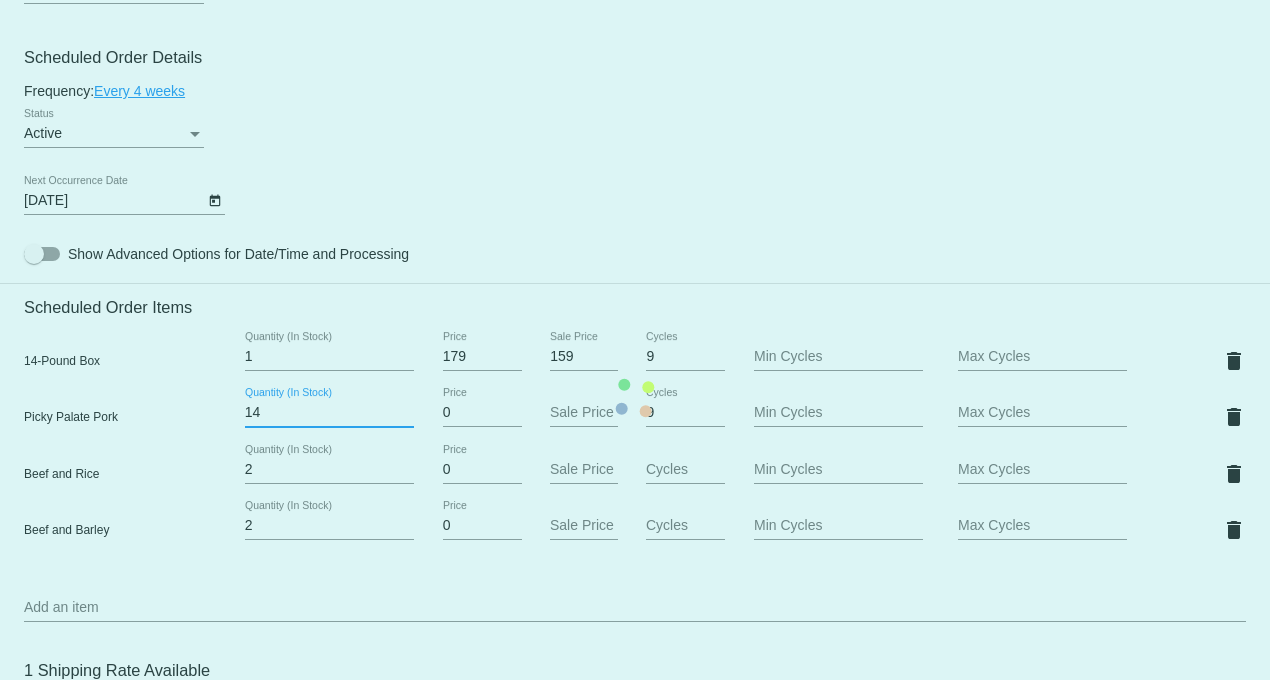 drag, startPoint x: 268, startPoint y: 425, endPoint x: 163, endPoint y: 423, distance: 105.01904 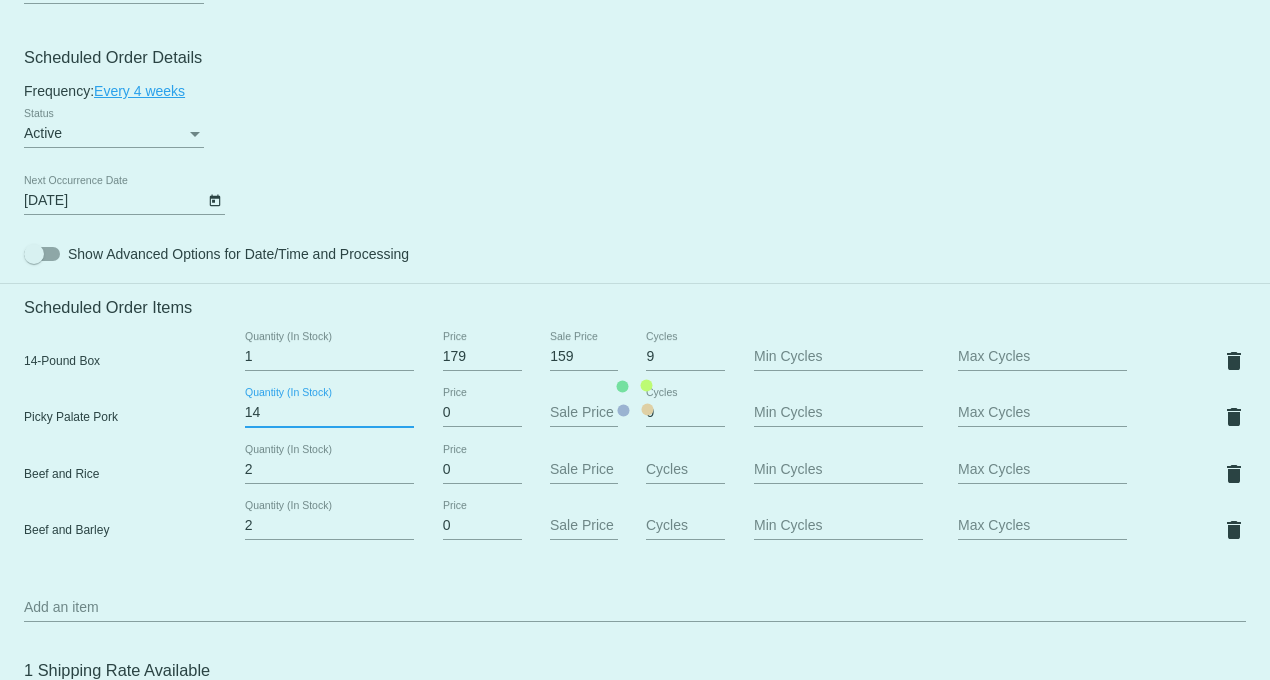click on "Customer
5590575: [PERSON_NAME]
[EMAIL_ADDRESS][DOMAIN_NAME]
Customer Shipping
Enter Shipping Address Select A Saved Address (0)
[PERSON_NAME]
Shipping First Name
[PERSON_NAME]
Shipping Last Name
[GEOGRAPHIC_DATA] | [GEOGRAPHIC_DATA]
Shipping Country
[STREET_ADDRESS]
[STREET_ADDRESS]
[PERSON_NAME]
Shipping City
[GEOGRAPHIC_DATA] | [US_STATE]
Shipping State
75071
Shipping Postcode
Scheduled Order Details
Frequency:
Every 4 weeks
Active
Status
1" 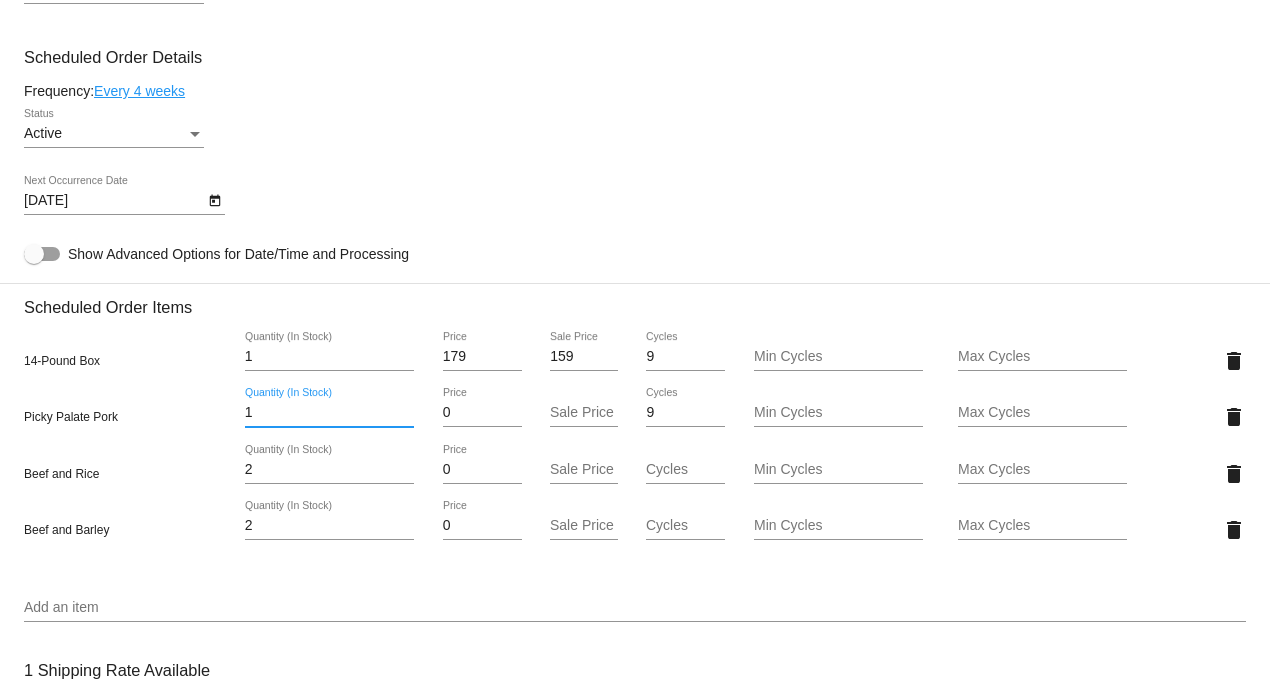 type on "10" 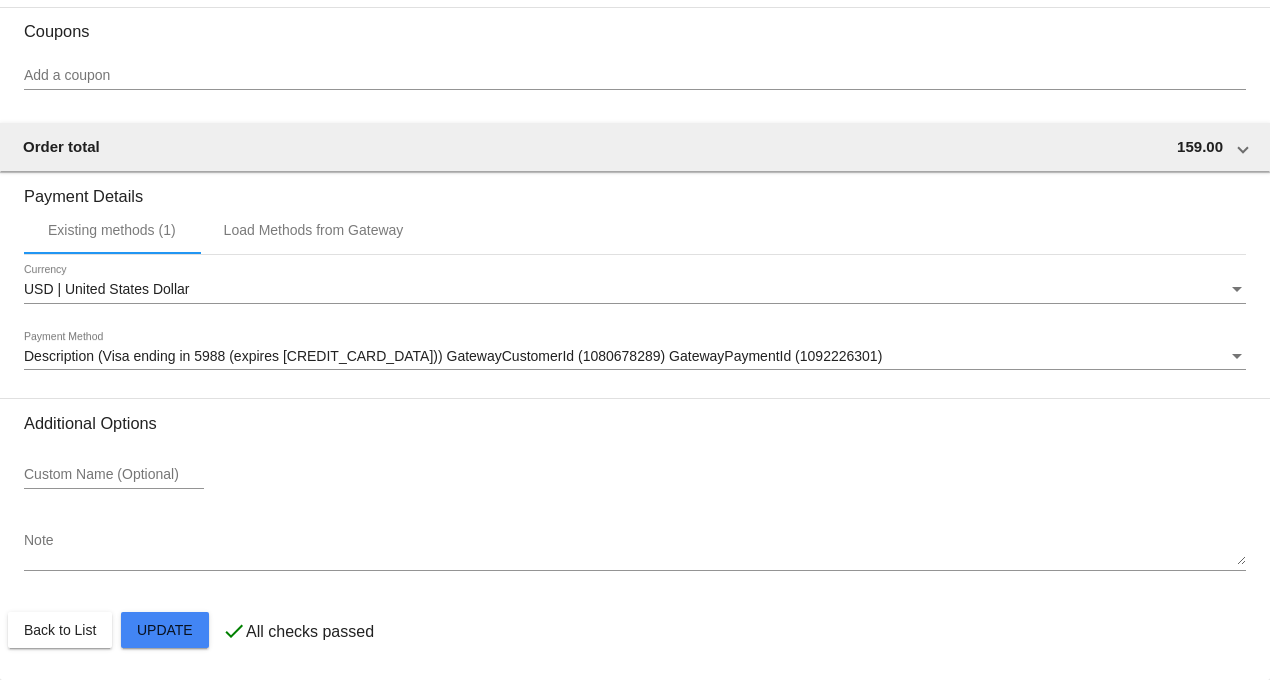 scroll, scrollTop: 1928, scrollLeft: 0, axis: vertical 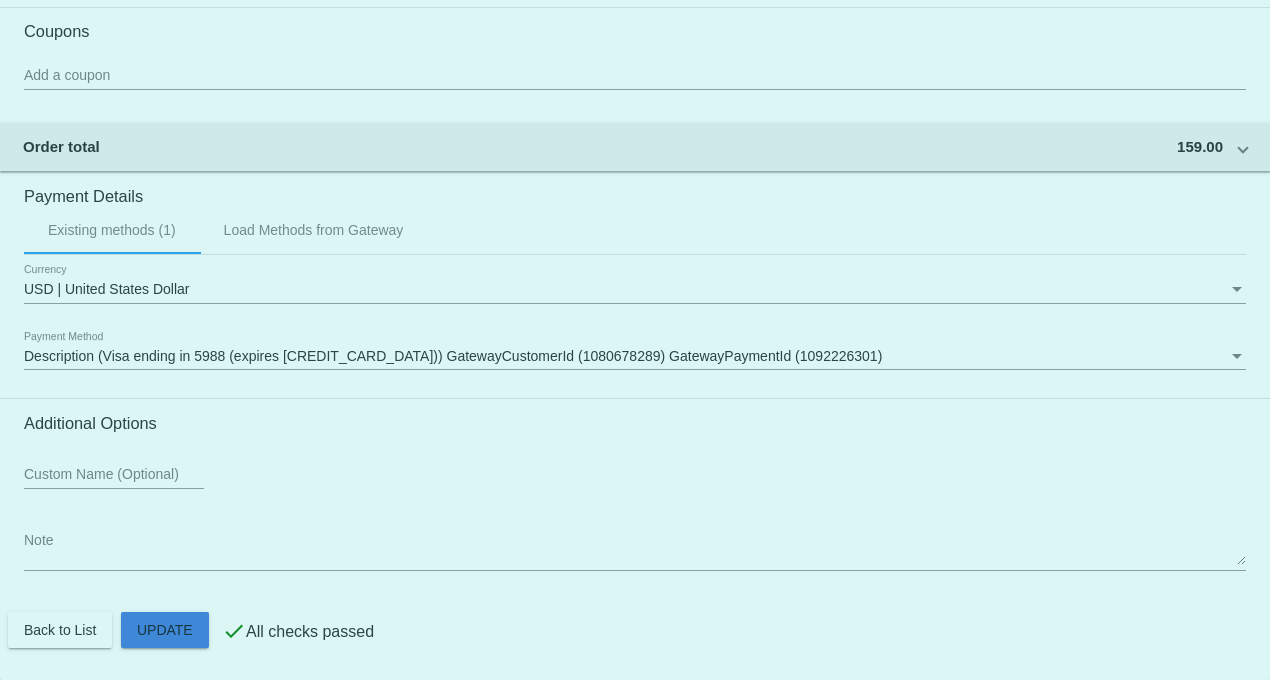click on "Customer
5590575: [PERSON_NAME]
[EMAIL_ADDRESS][DOMAIN_NAME]
Customer Shipping
Enter Shipping Address Select A Saved Address (0)
[PERSON_NAME]
Shipping First Name
[PERSON_NAME]
Shipping Last Name
[GEOGRAPHIC_DATA] | [GEOGRAPHIC_DATA]
Shipping Country
[STREET_ADDRESS]
[STREET_ADDRESS]
[PERSON_NAME]
Shipping City
[GEOGRAPHIC_DATA] | [US_STATE]
Shipping State
75071
Shipping Postcode
Scheduled Order Details
Frequency:
Every 4 weeks
Active
Status
1" 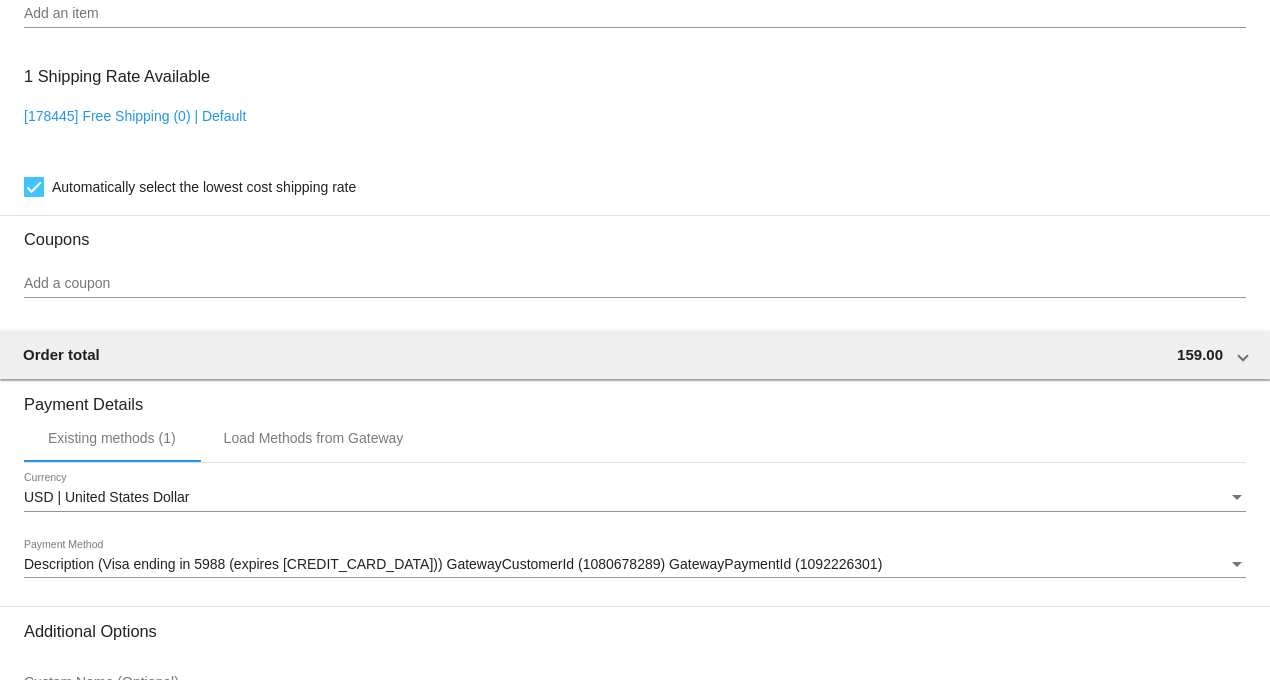 scroll, scrollTop: 1928, scrollLeft: 0, axis: vertical 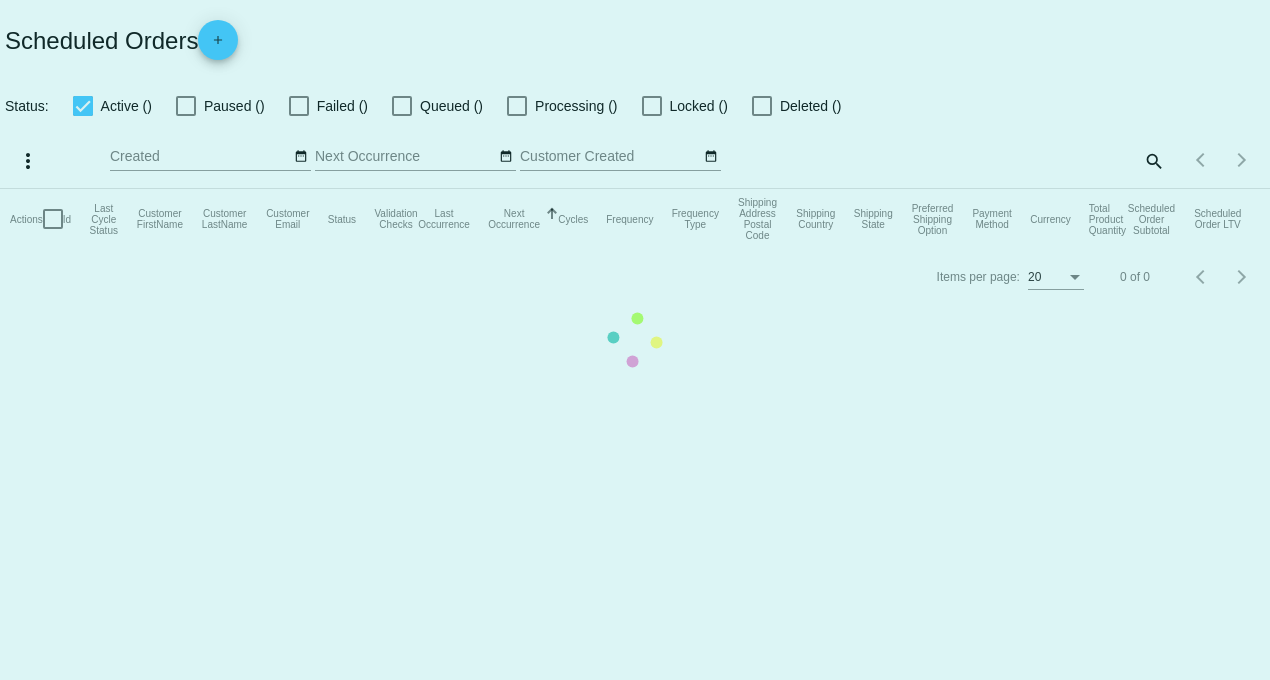 checkbox on "true" 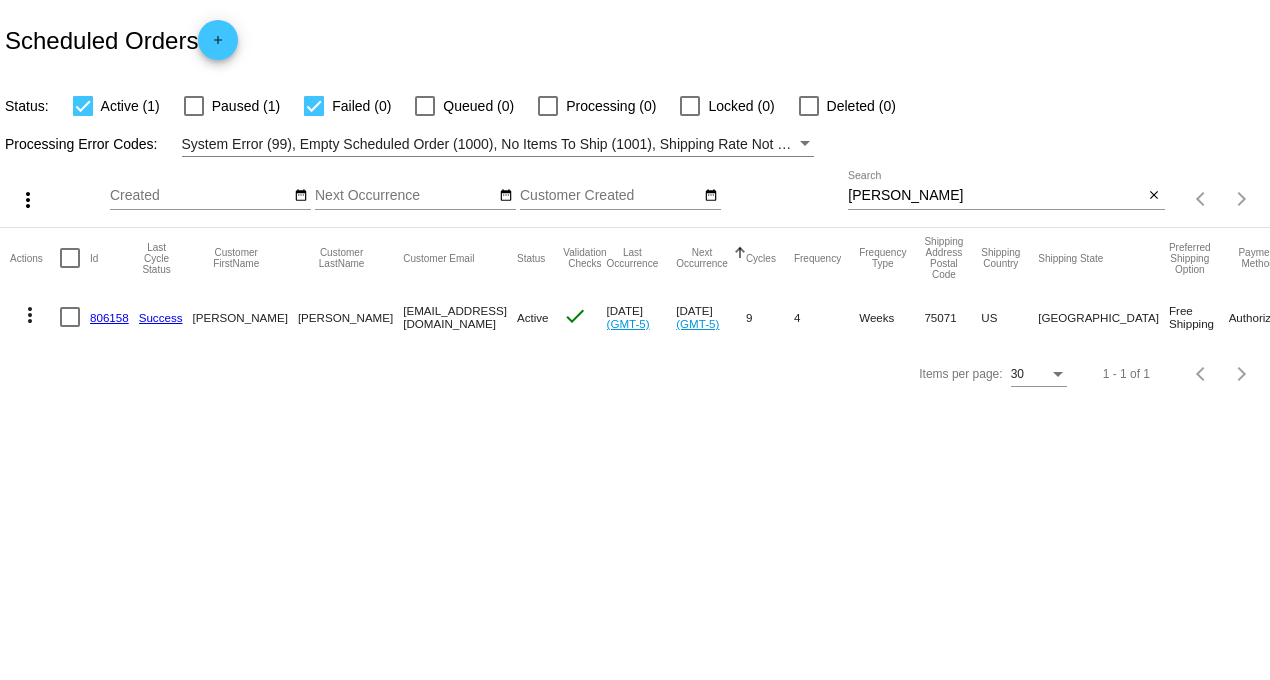click on "806158" 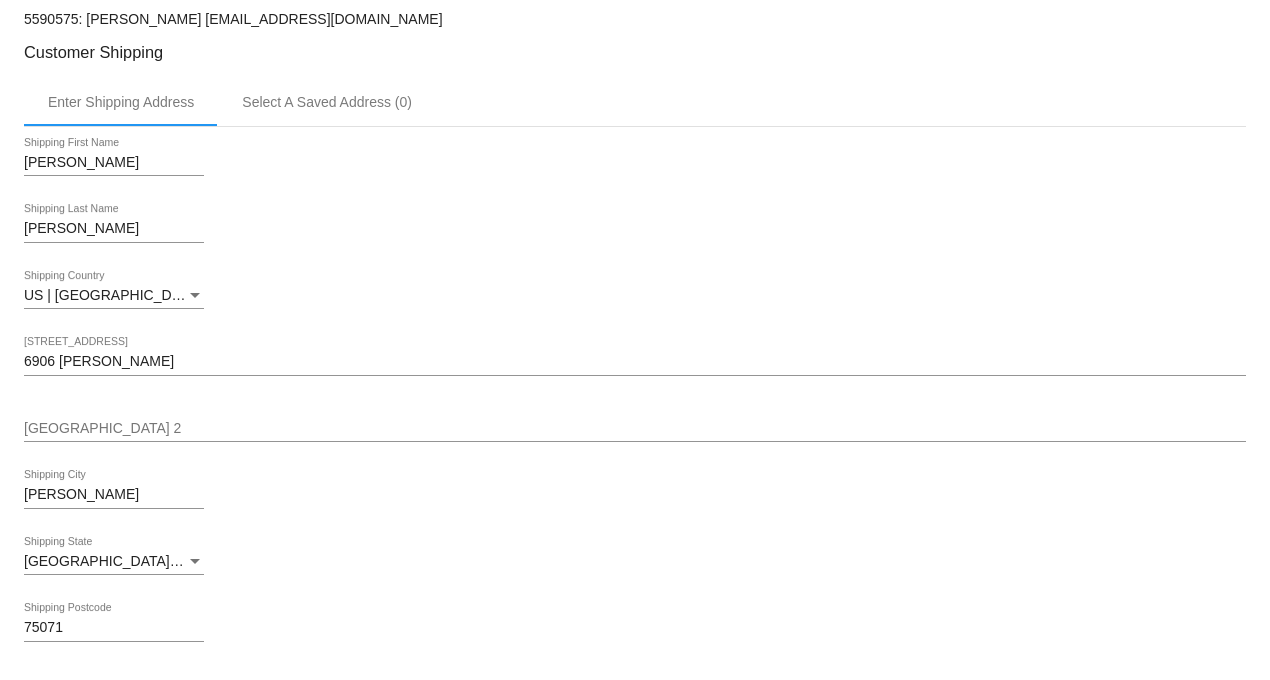 scroll, scrollTop: 444, scrollLeft: 0, axis: vertical 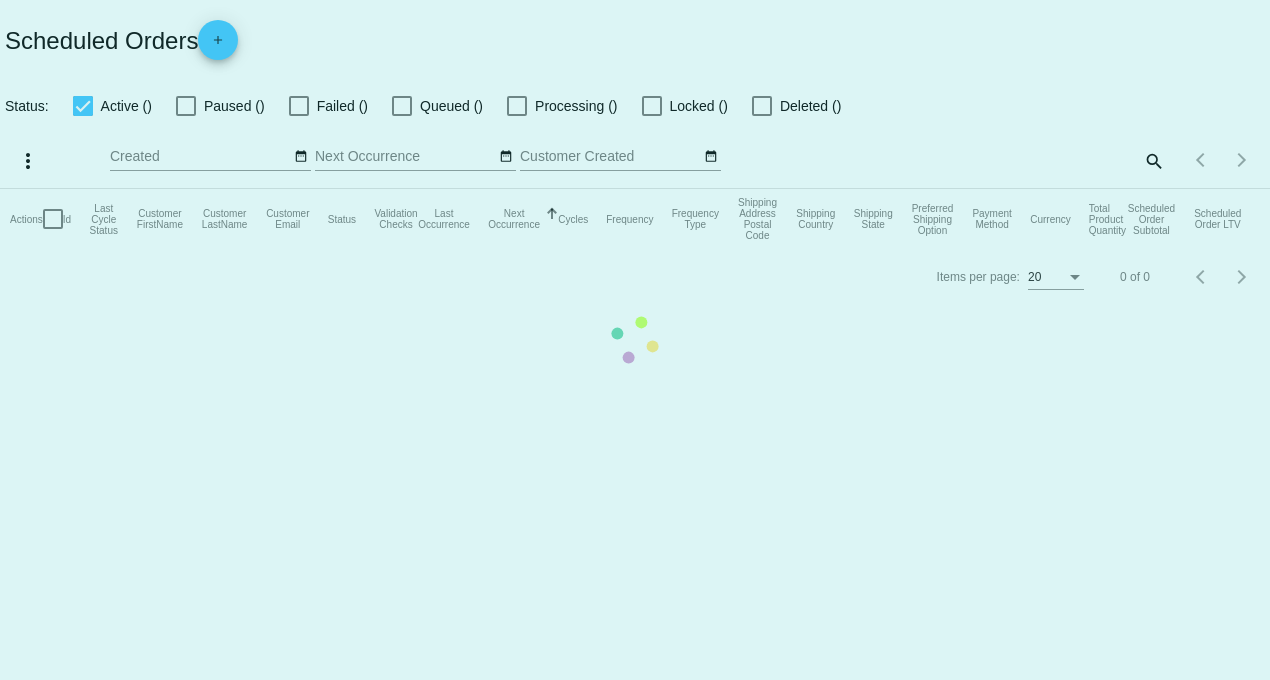 checkbox on "true" 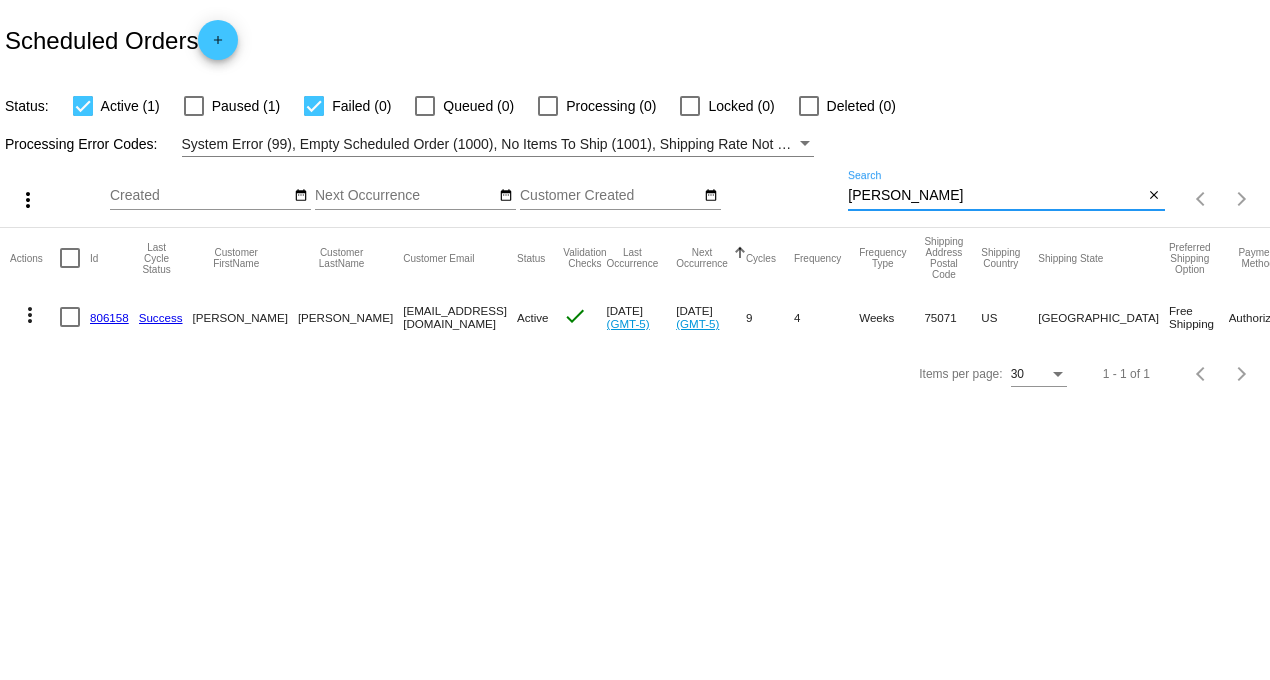 drag, startPoint x: 911, startPoint y: 195, endPoint x: 760, endPoint y: 201, distance: 151.11916 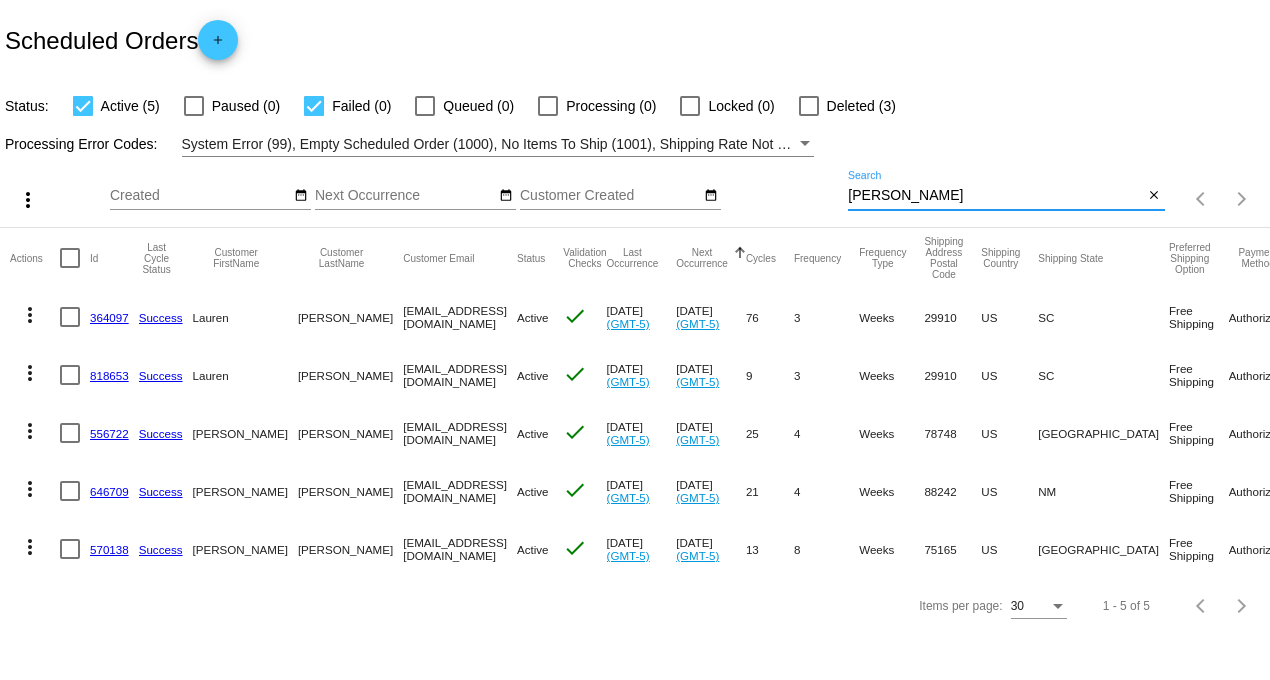 click on "364097" 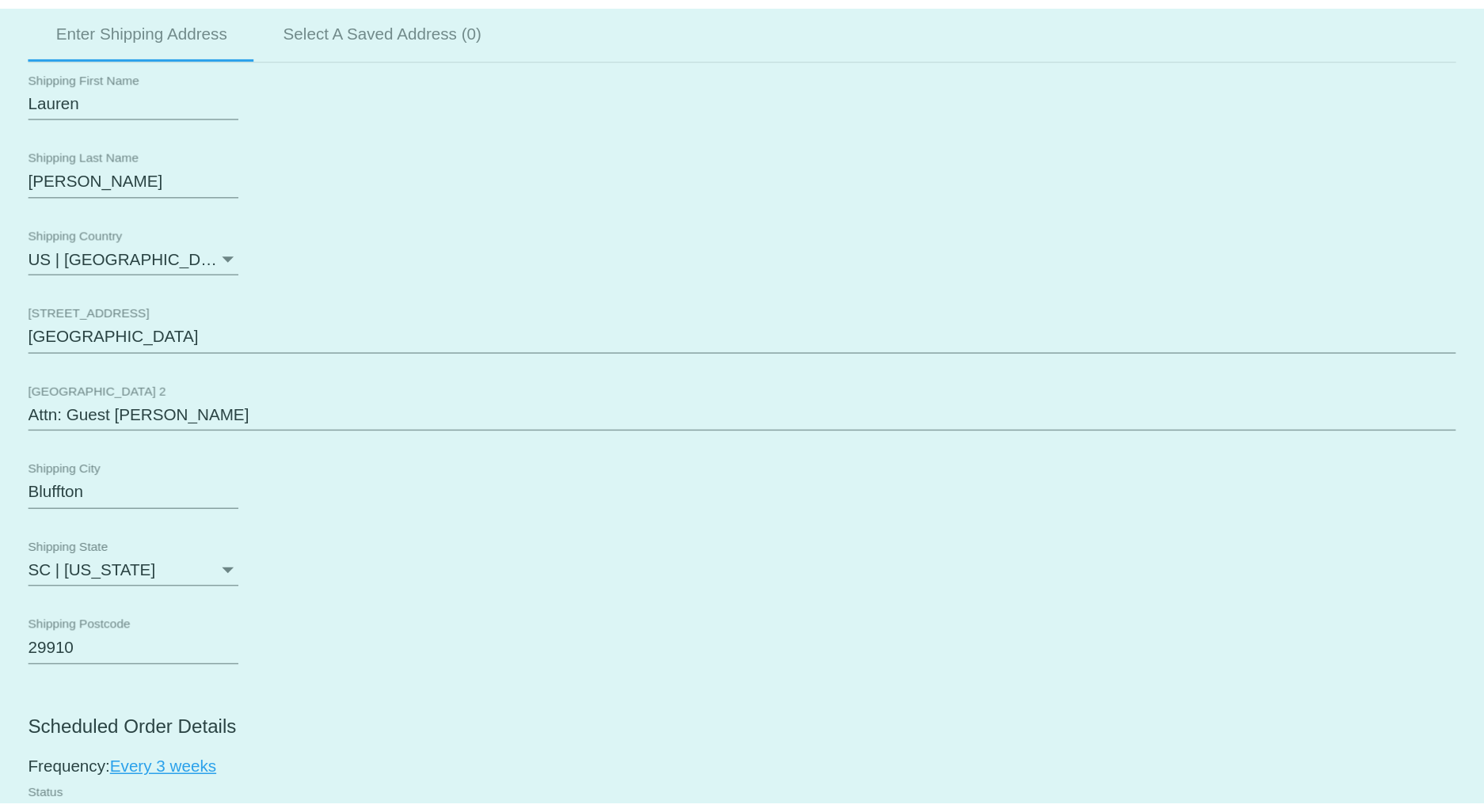 scroll, scrollTop: 439, scrollLeft: 0, axis: vertical 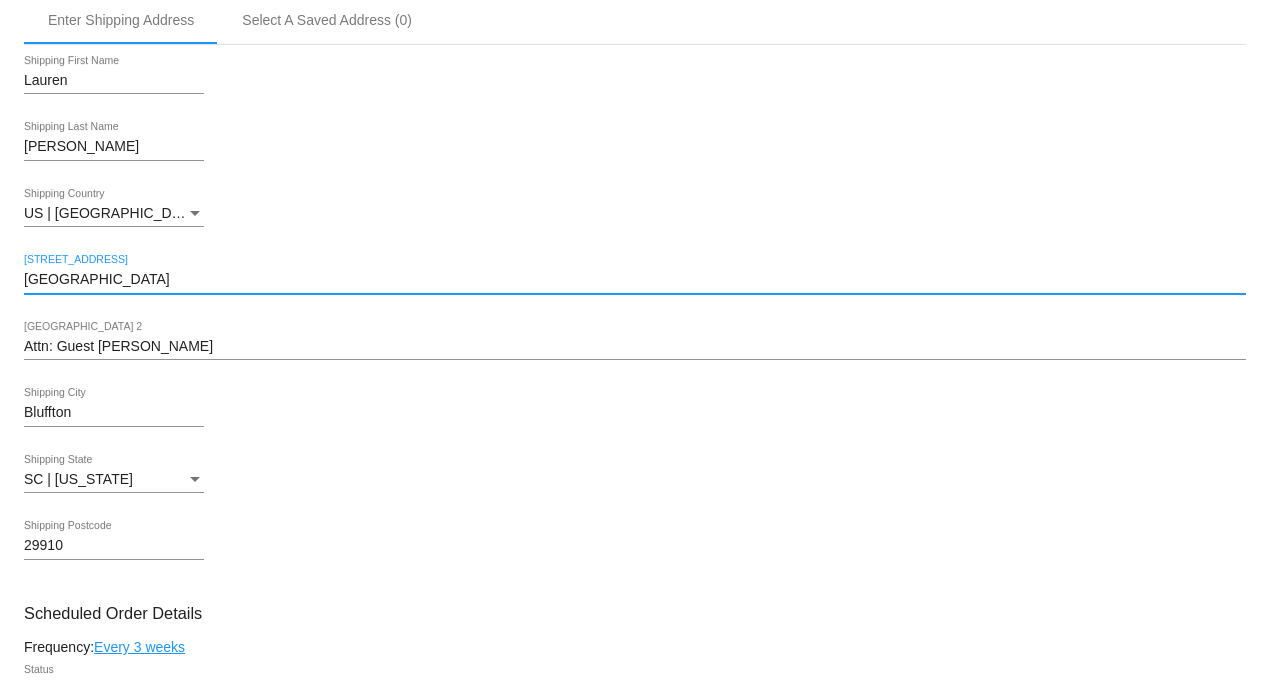 drag, startPoint x: 226, startPoint y: 287, endPoint x: -46, endPoint y: 288, distance: 272.00183 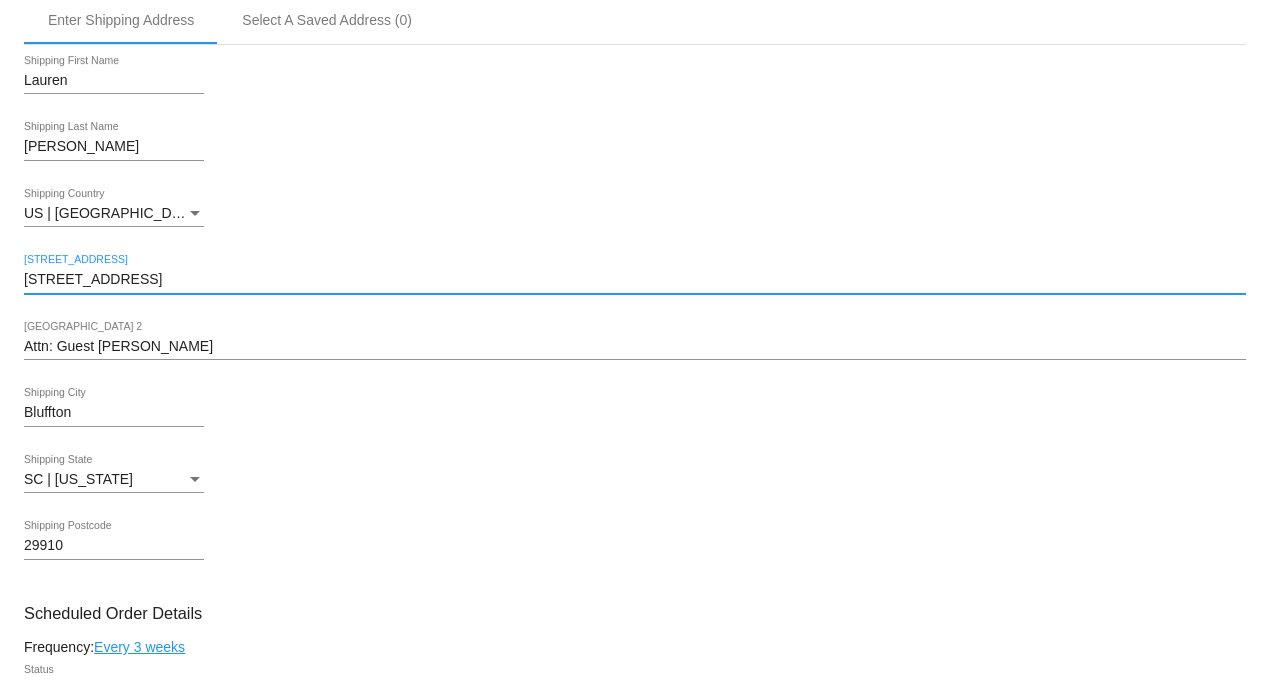 type on "[STREET_ADDRESS]" 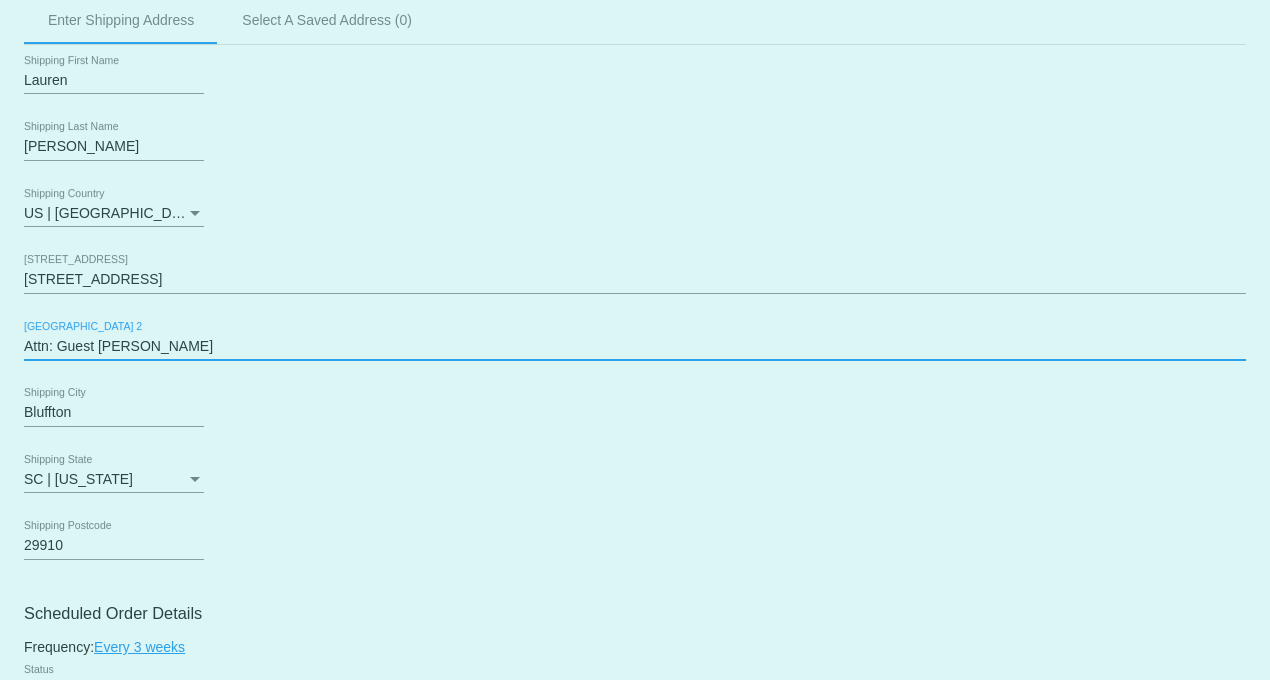drag, startPoint x: 188, startPoint y: 355, endPoint x: -33, endPoint y: 352, distance: 221.02036 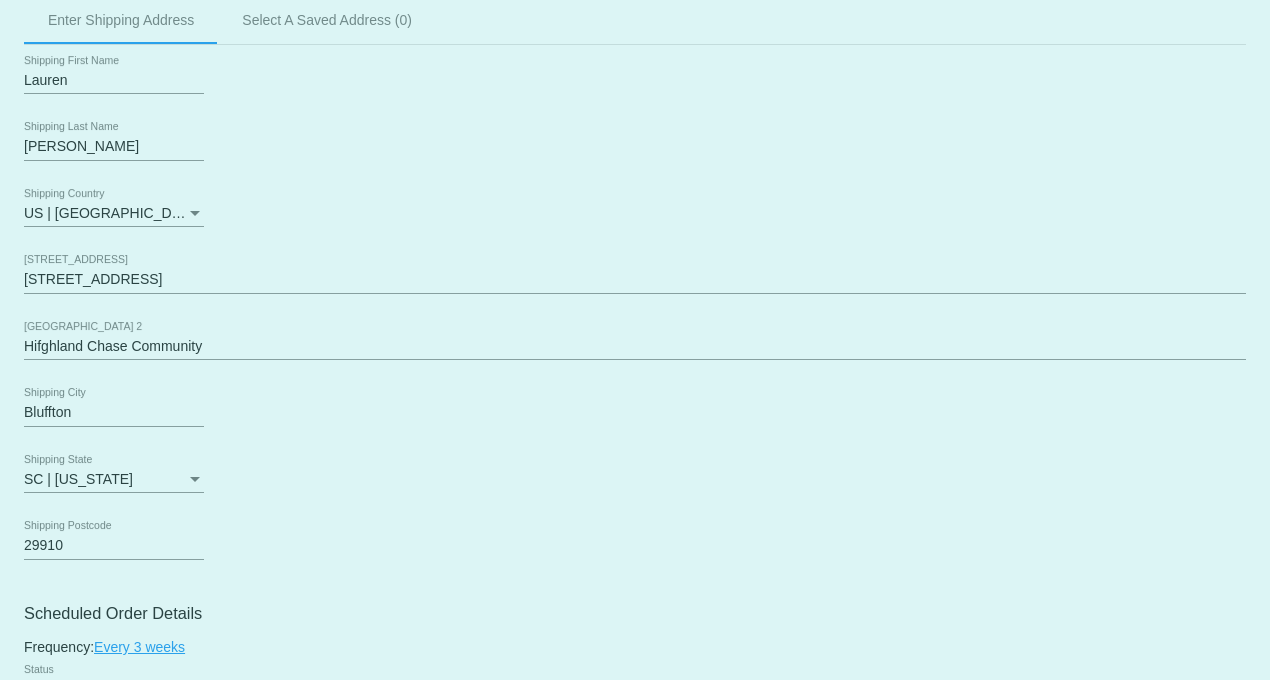 click on "Customer
1218460: [PERSON_NAME]
[EMAIL_ADDRESS][DOMAIN_NAME]
Customer Shipping
Enter Shipping Address Select A Saved Address (0)
Lauren
Shipping First Name
[PERSON_NAME]
Shipping Last Name
[GEOGRAPHIC_DATA] | [GEOGRAPHIC_DATA]
Shipping Country
[STREET_ADDRESS]
[GEOGRAPHIC_DATA] 2
[GEOGRAPHIC_DATA]
SC | [US_STATE]
Shipping State
29910
Shipping Postcode
Scheduled Order Details
Frequency:
Every 3 weeks
Active" 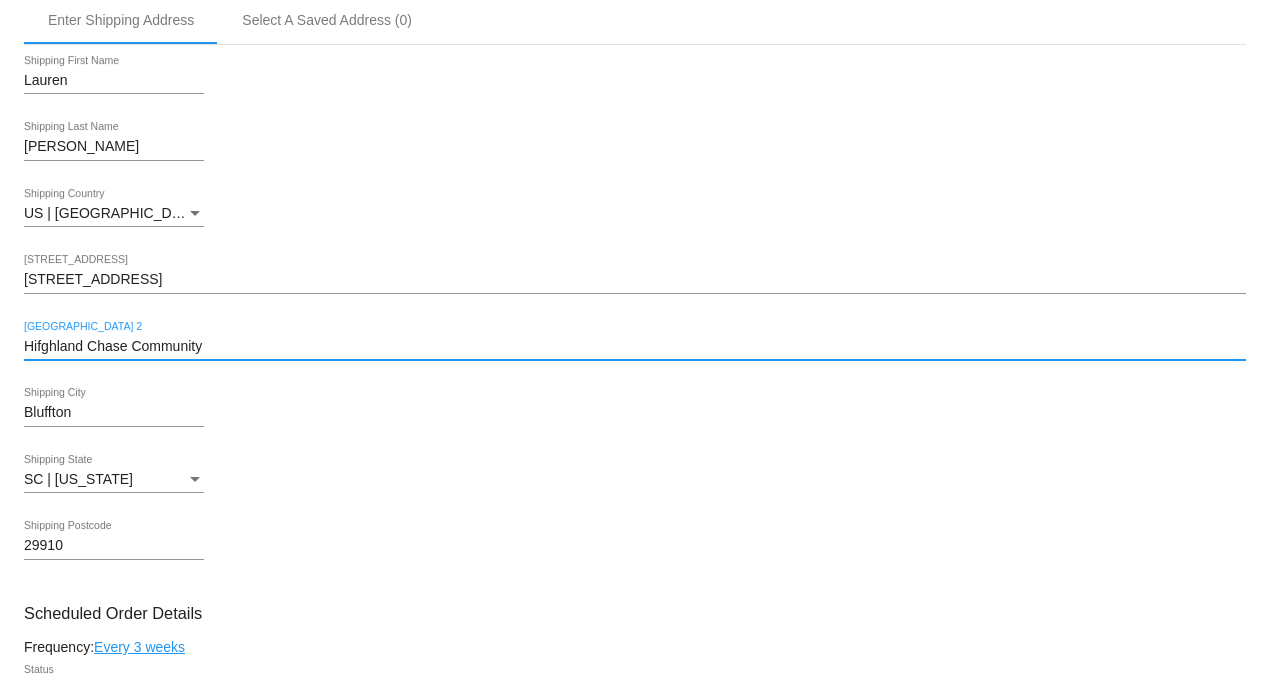 click on "Hifghland Chase Community" at bounding box center (635, 347) 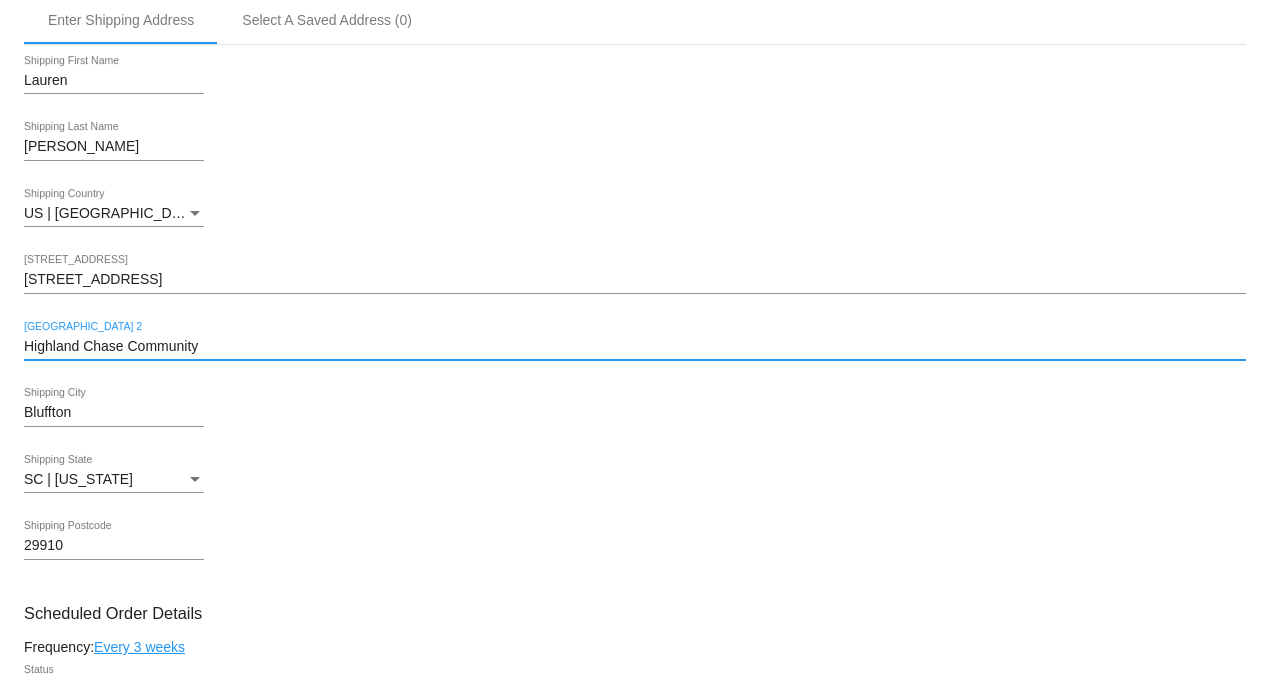 type on "Highland Chase Community" 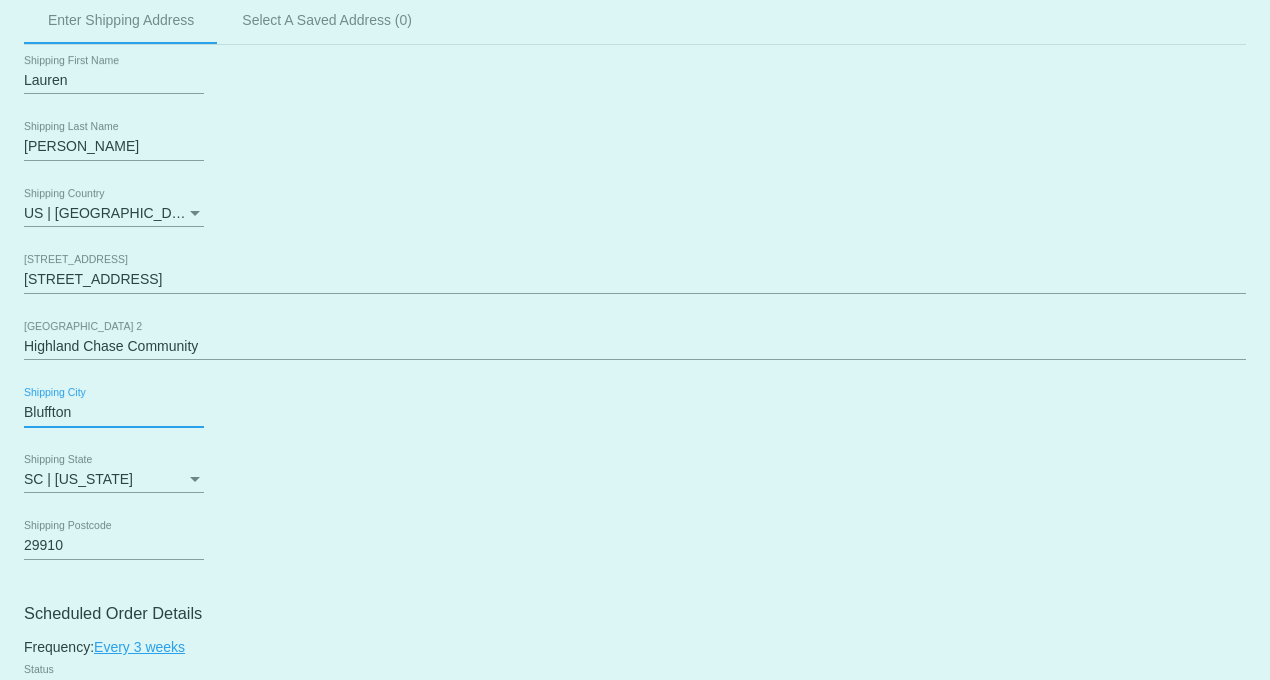 drag, startPoint x: 97, startPoint y: 418, endPoint x: -62, endPoint y: 418, distance: 159 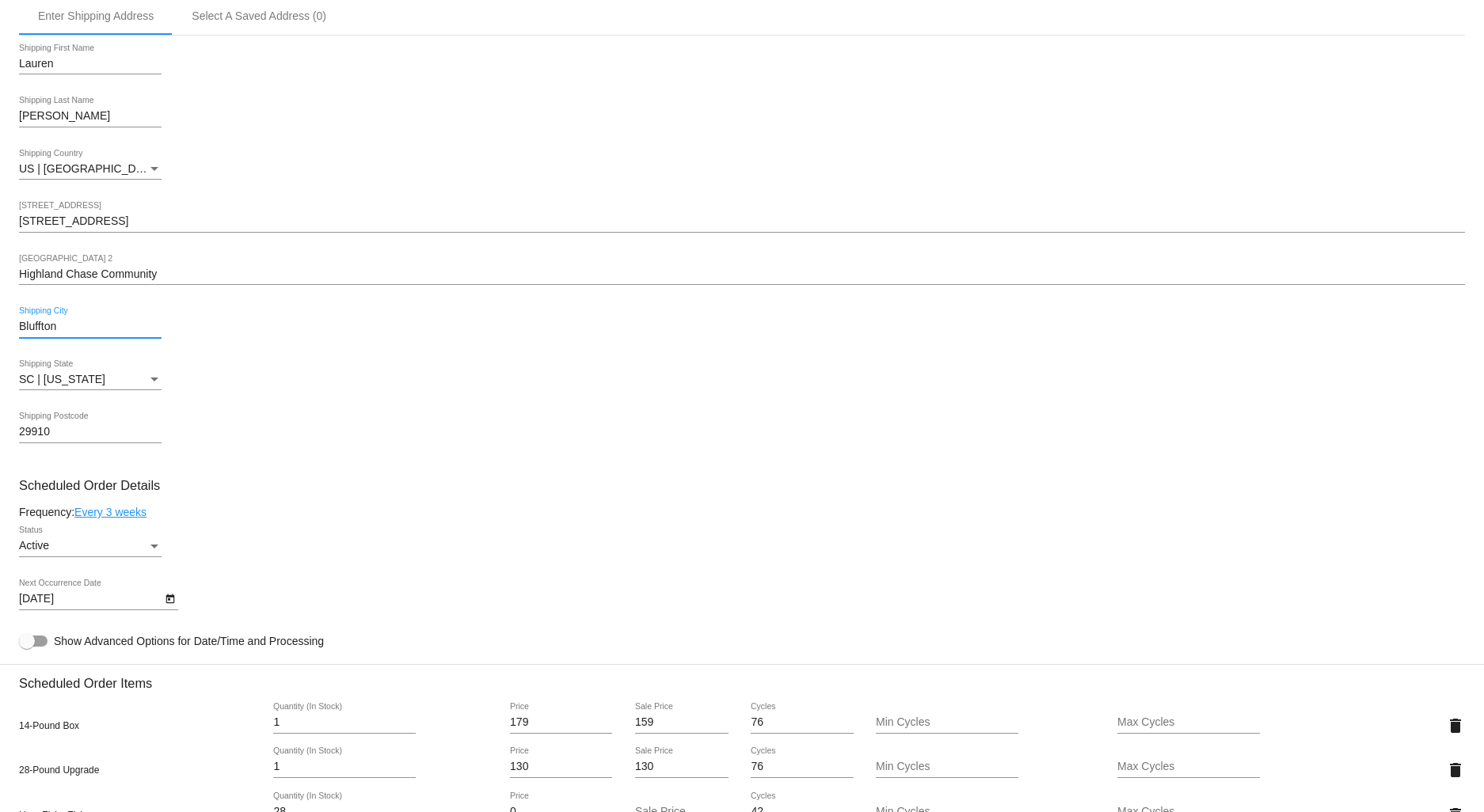 click on "Bluffton" at bounding box center (90, 327) 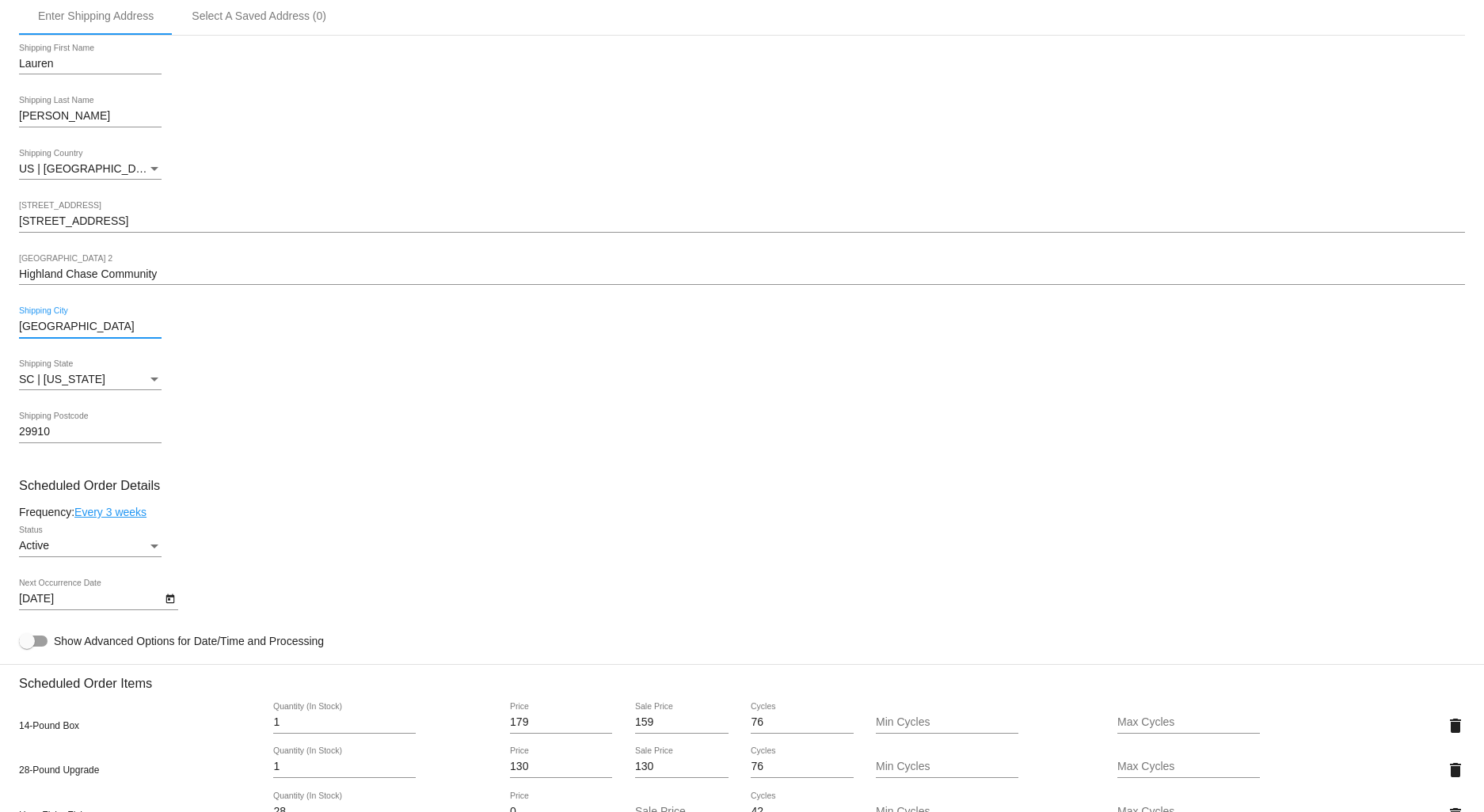 type on "[GEOGRAPHIC_DATA]" 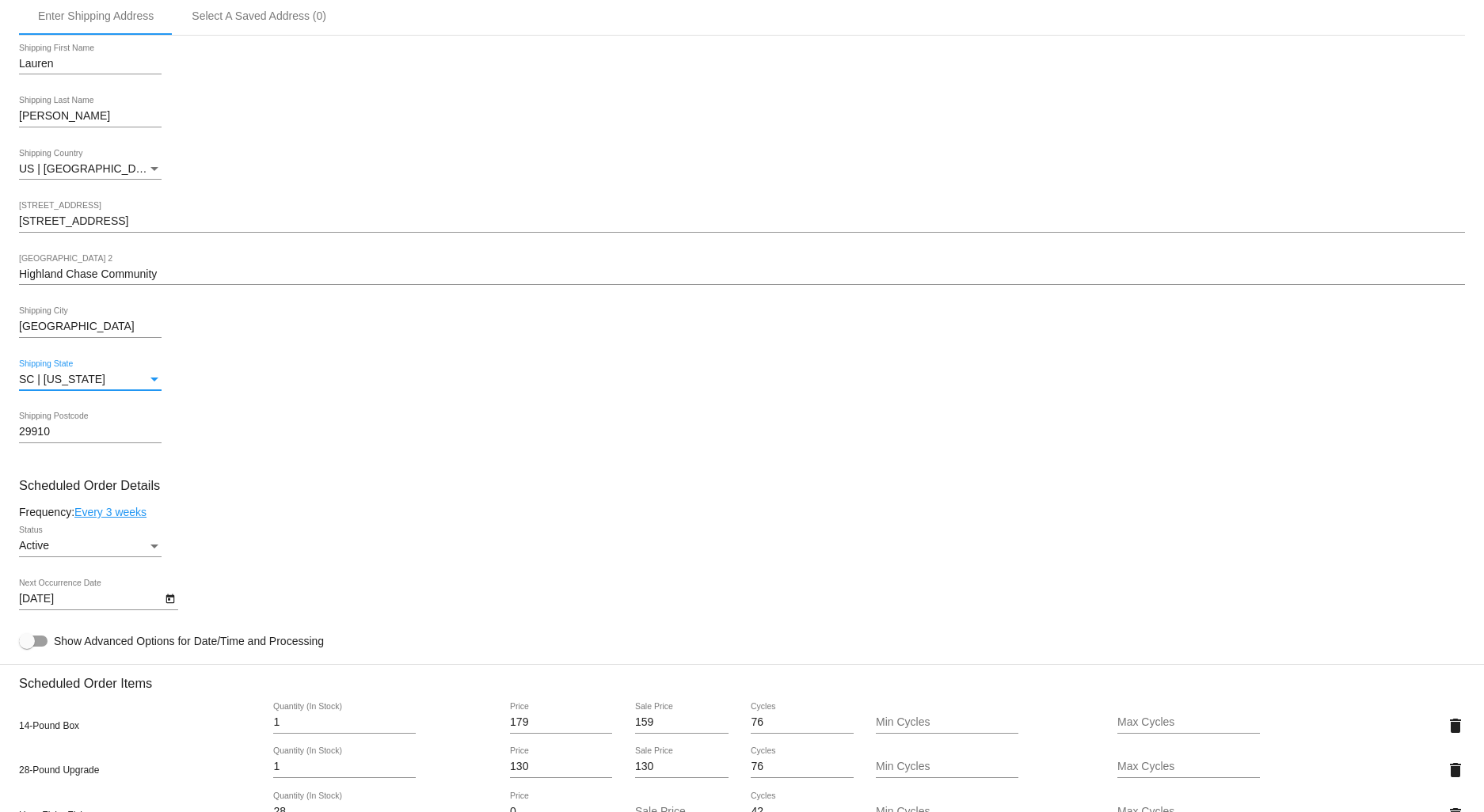 click on "29910
Shipping Postcode" at bounding box center [742, 434] 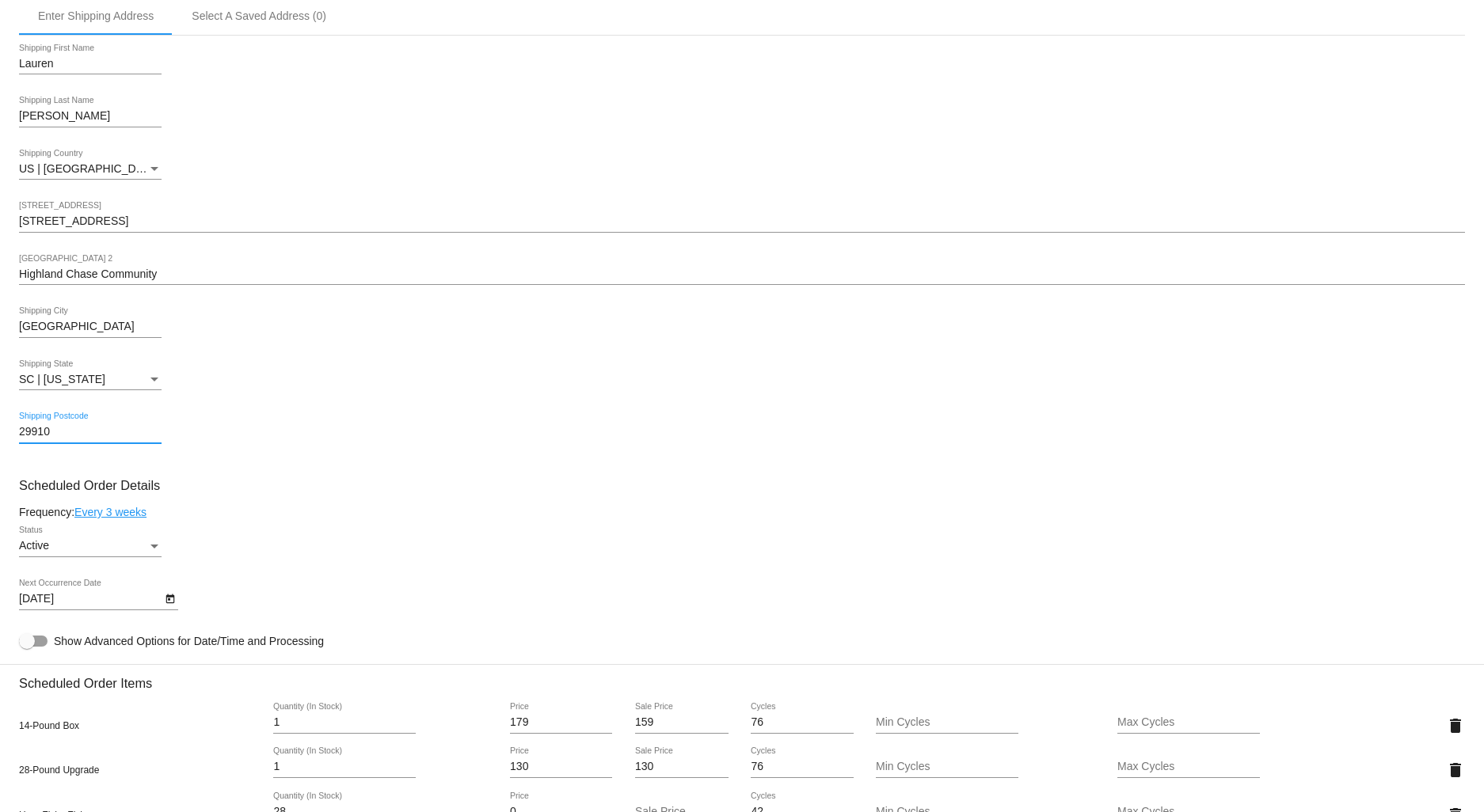 drag, startPoint x: 73, startPoint y: 434, endPoint x: -44, endPoint y: 433, distance: 117.00427 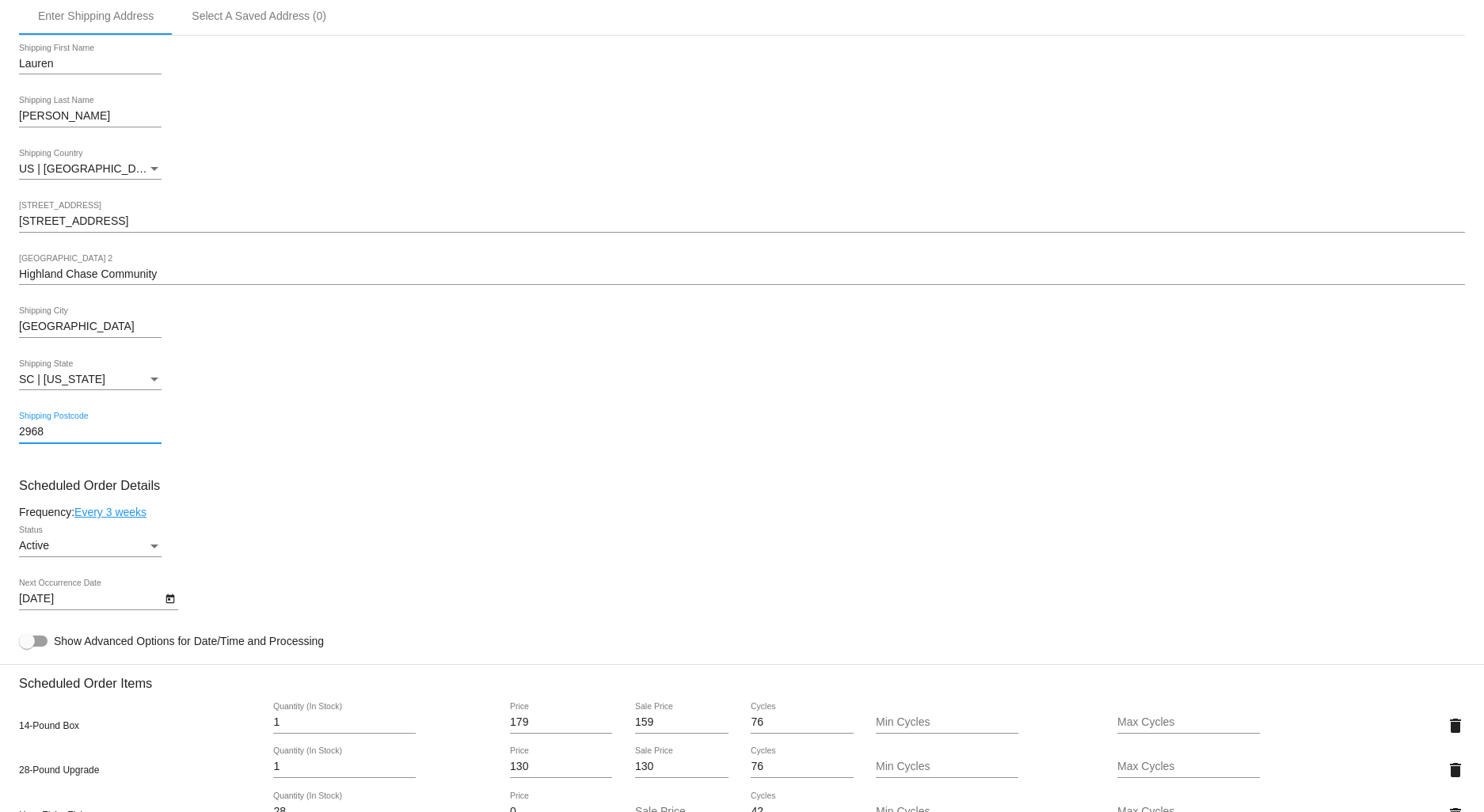 type on "29680" 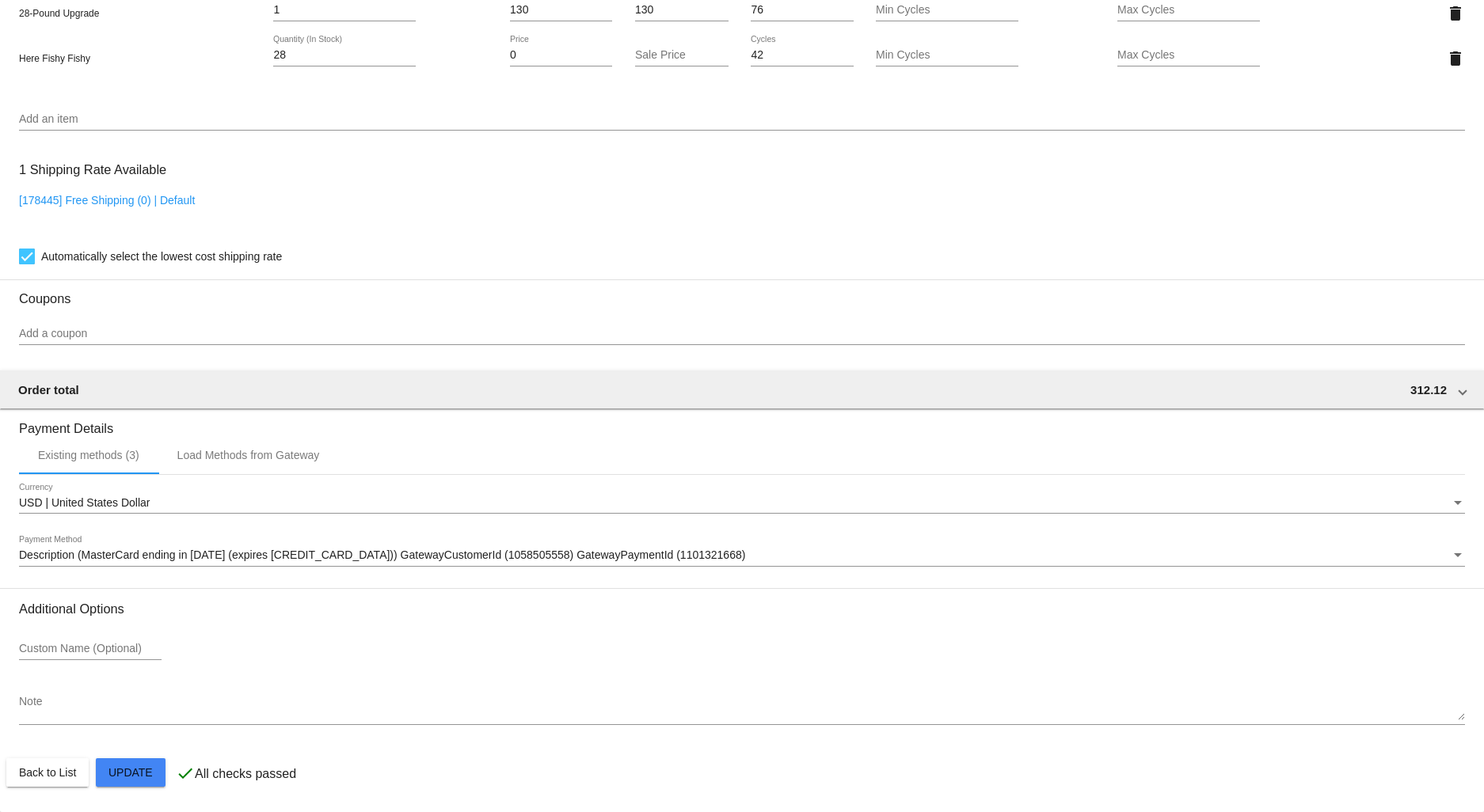 scroll, scrollTop: 1207, scrollLeft: 0, axis: vertical 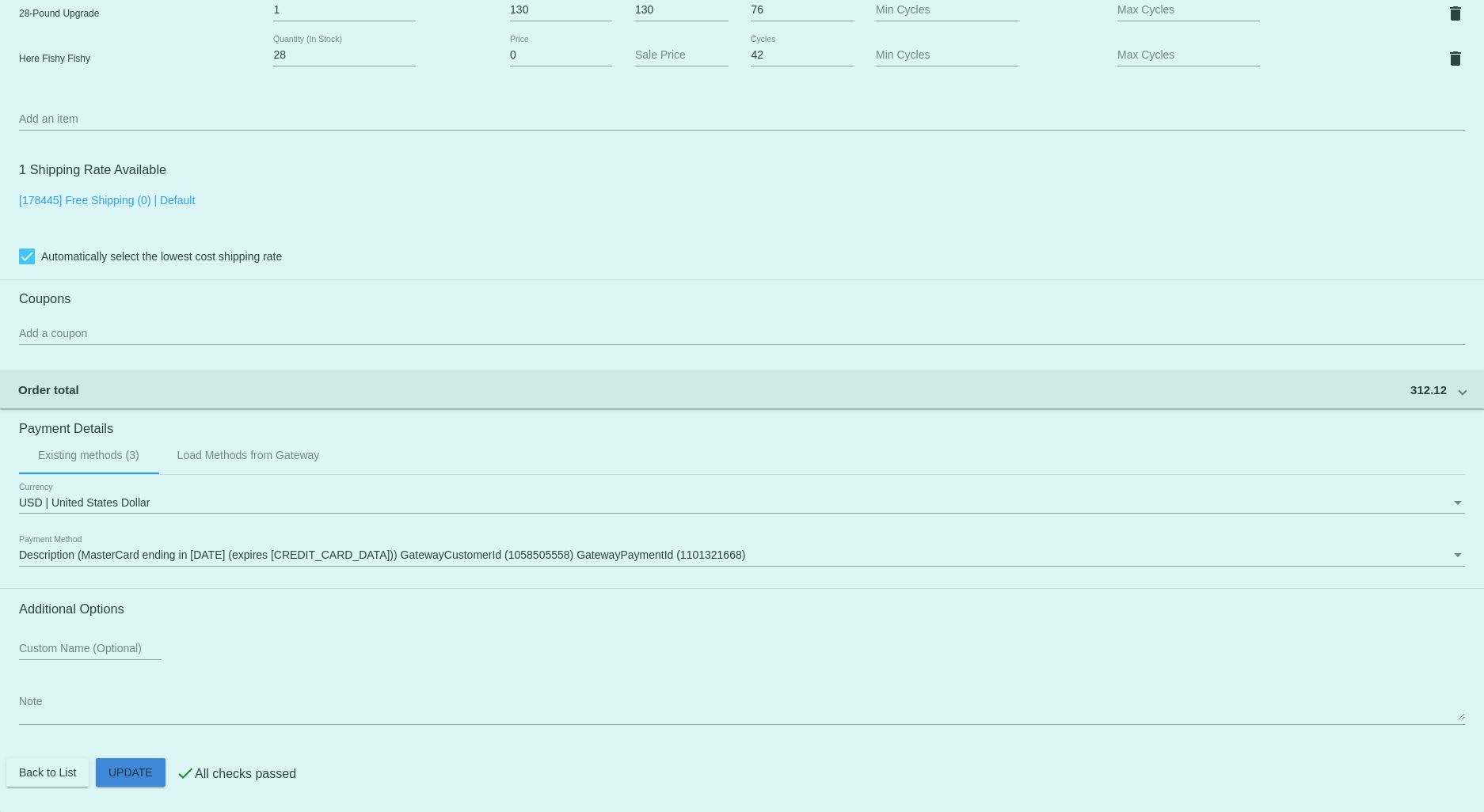 click on "Customer
1218460: [PERSON_NAME]
[EMAIL_ADDRESS][DOMAIN_NAME]
Customer Shipping
Enter Shipping Address Select A Saved Address (0)
Lauren
Shipping First Name
[PERSON_NAME]
Shipping Last Name
[GEOGRAPHIC_DATA] | [GEOGRAPHIC_DATA]
Shipping Country
[STREET_ADDRESS]
[GEOGRAPHIC_DATA][STREET_ADDRESS]
[GEOGRAPHIC_DATA]
[GEOGRAPHIC_DATA]
SC | [US_STATE]
Shipping State
29680
Shipping Postcode
Scheduled Order Details
Frequency:
Every 3 weeks
Active 1 76" 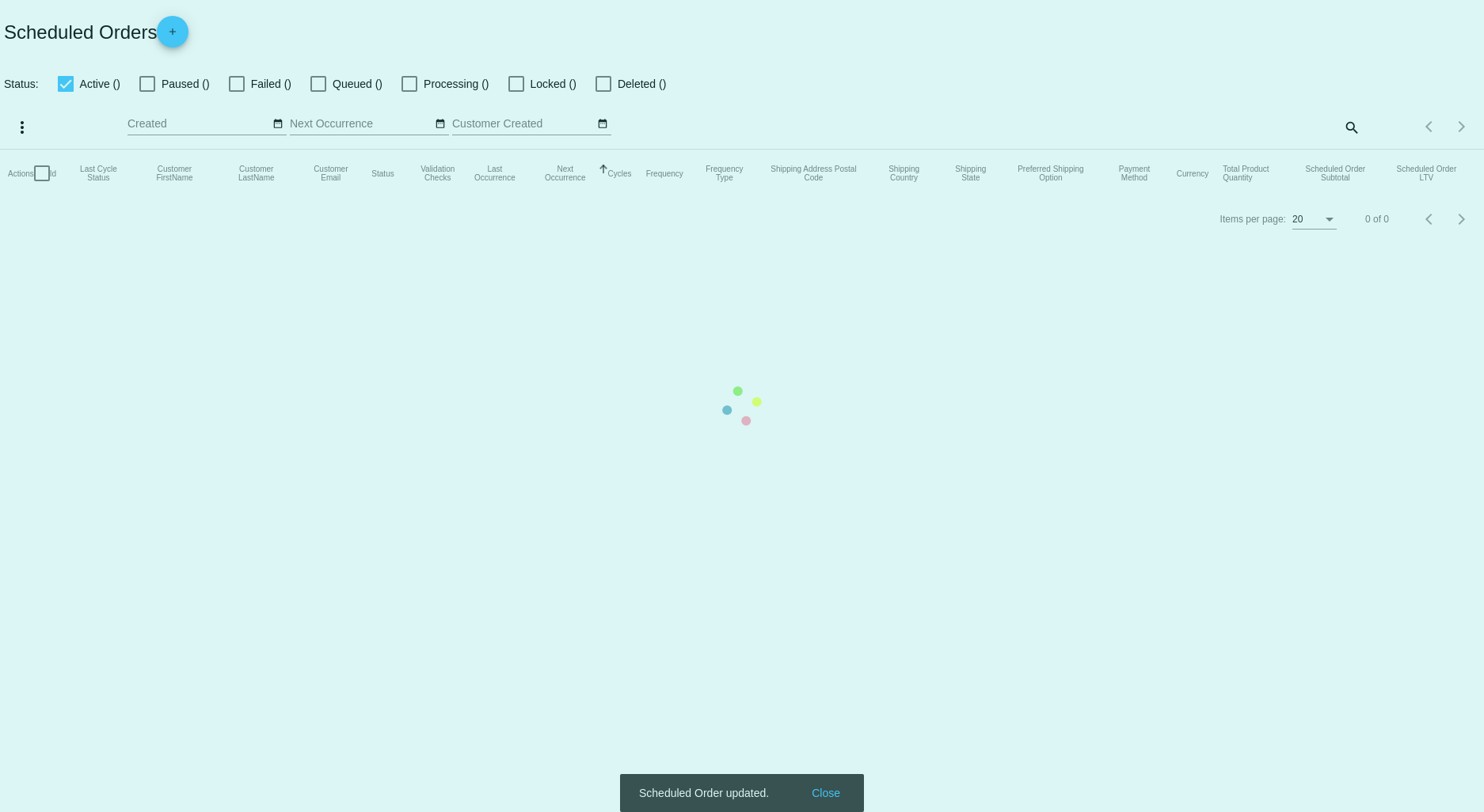 scroll, scrollTop: 0, scrollLeft: 0, axis: both 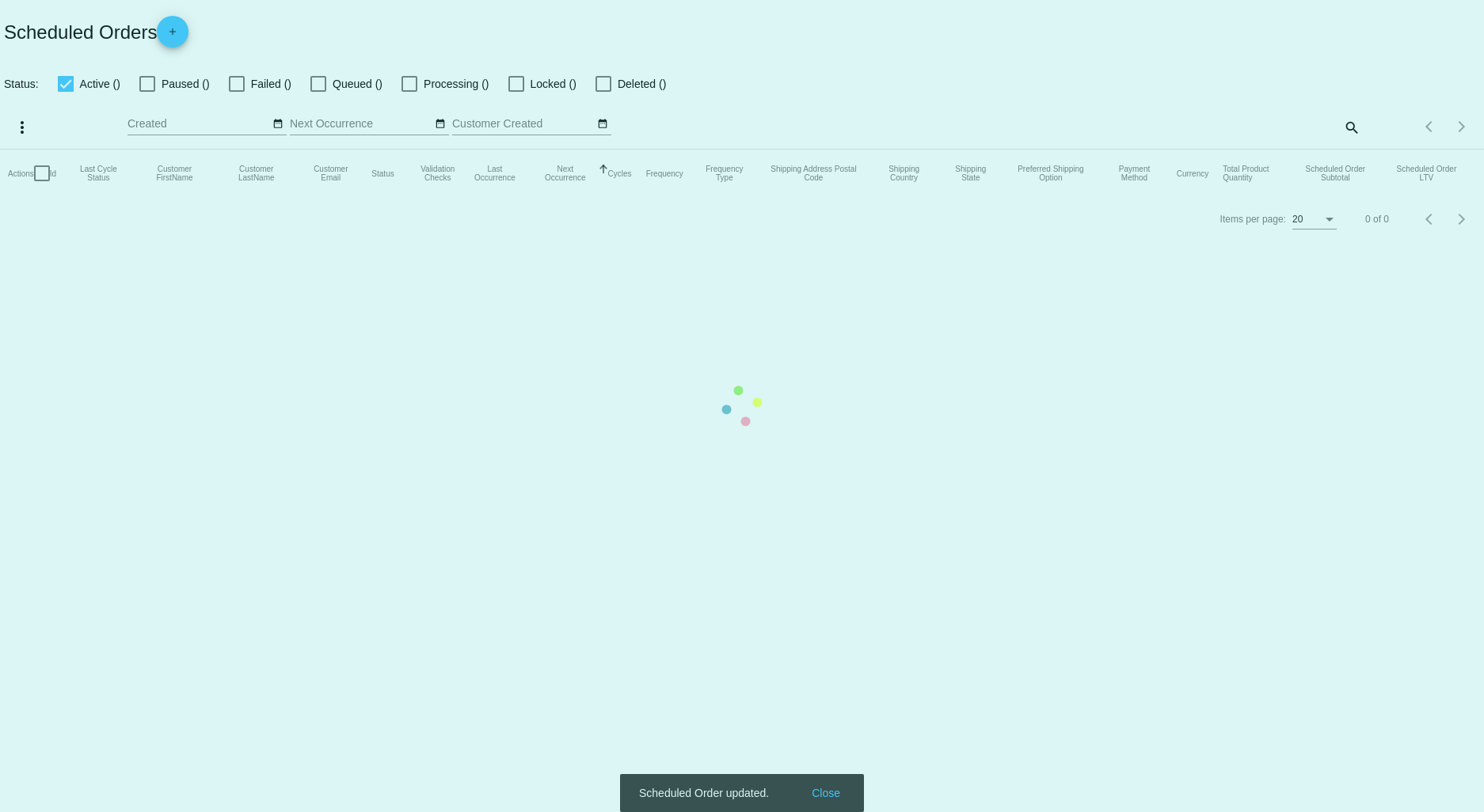 checkbox on "true" 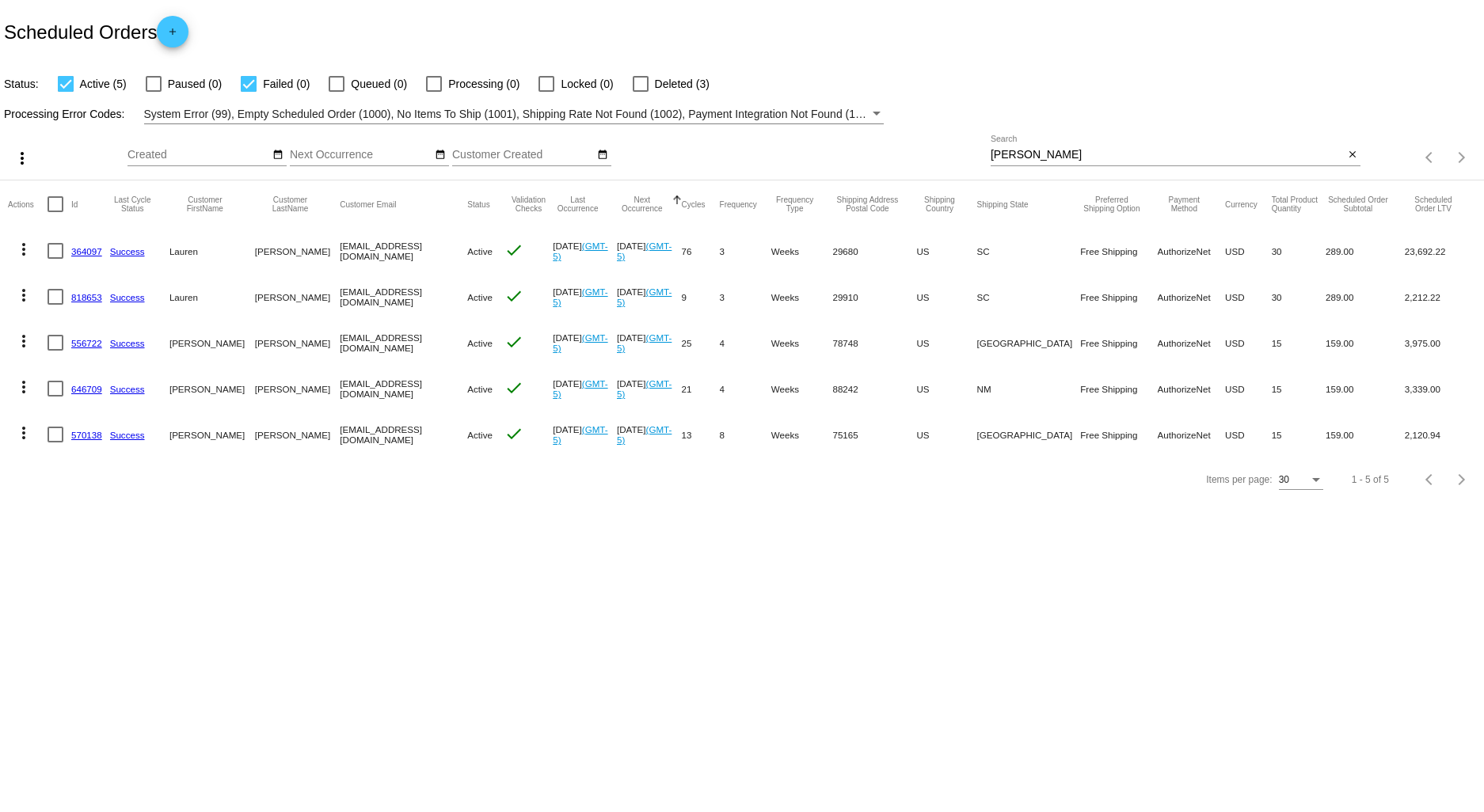 click on "818653" 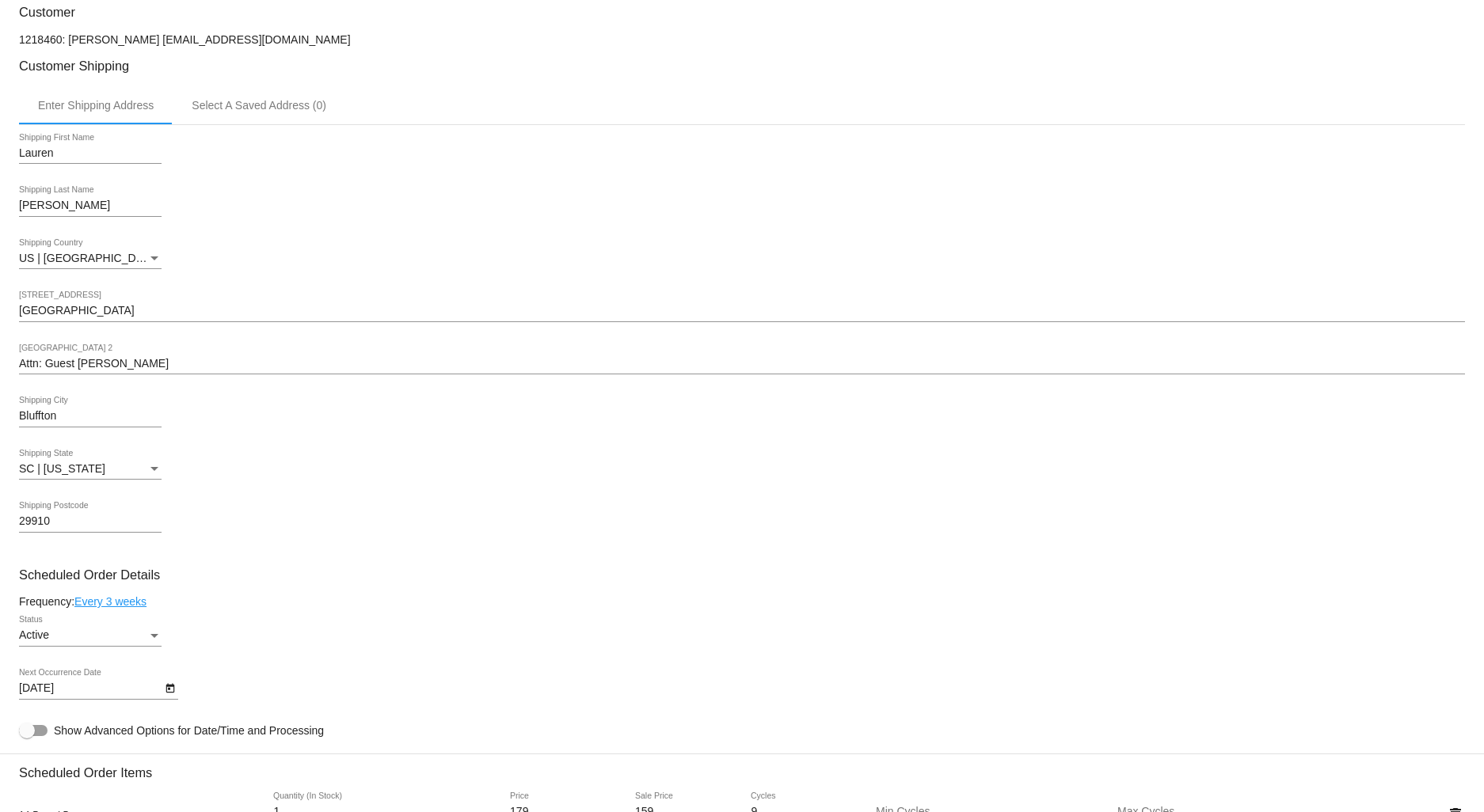 scroll, scrollTop: 351, scrollLeft: 0, axis: vertical 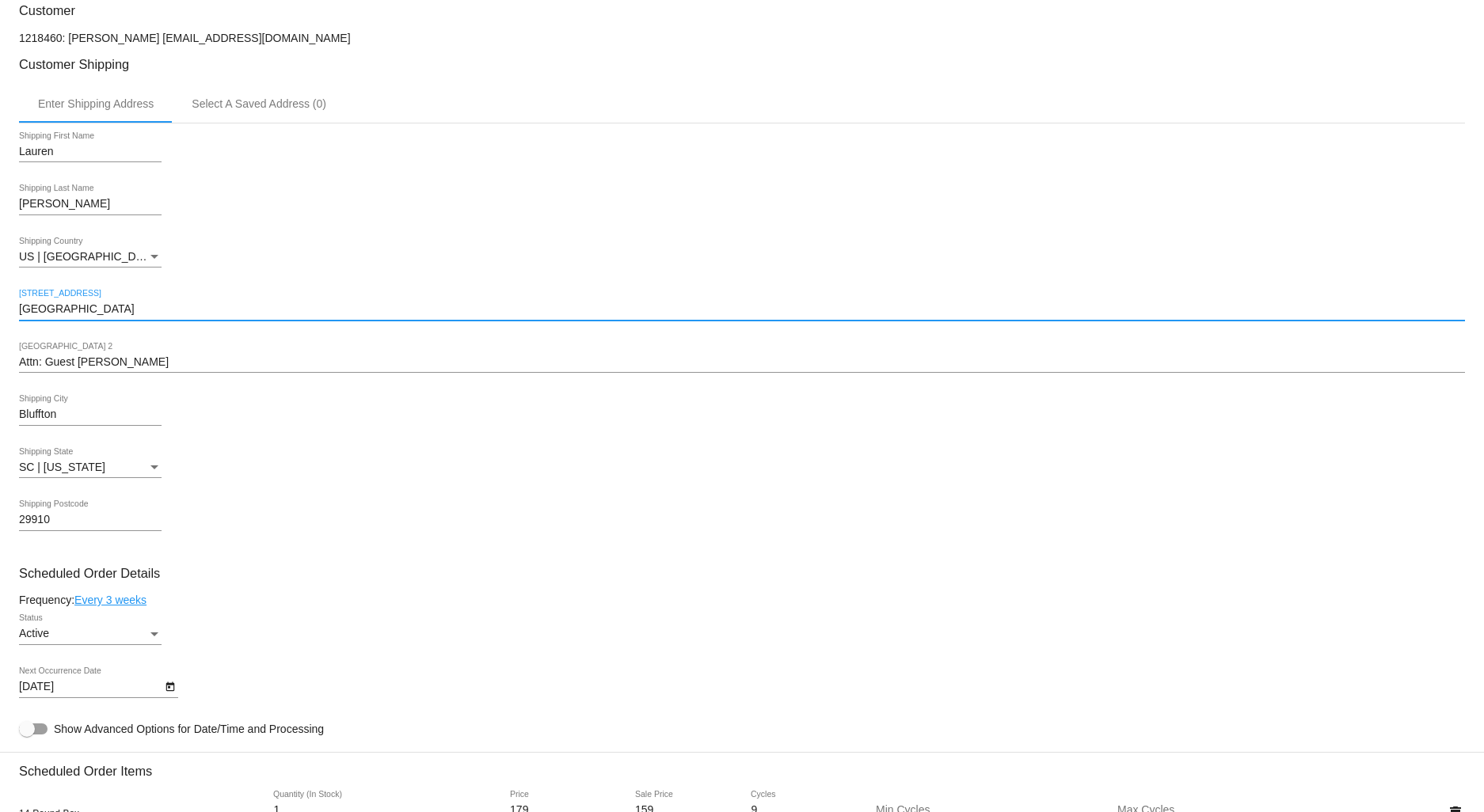 drag, startPoint x: 187, startPoint y: 313, endPoint x: -118, endPoint y: 338, distance: 306.02287 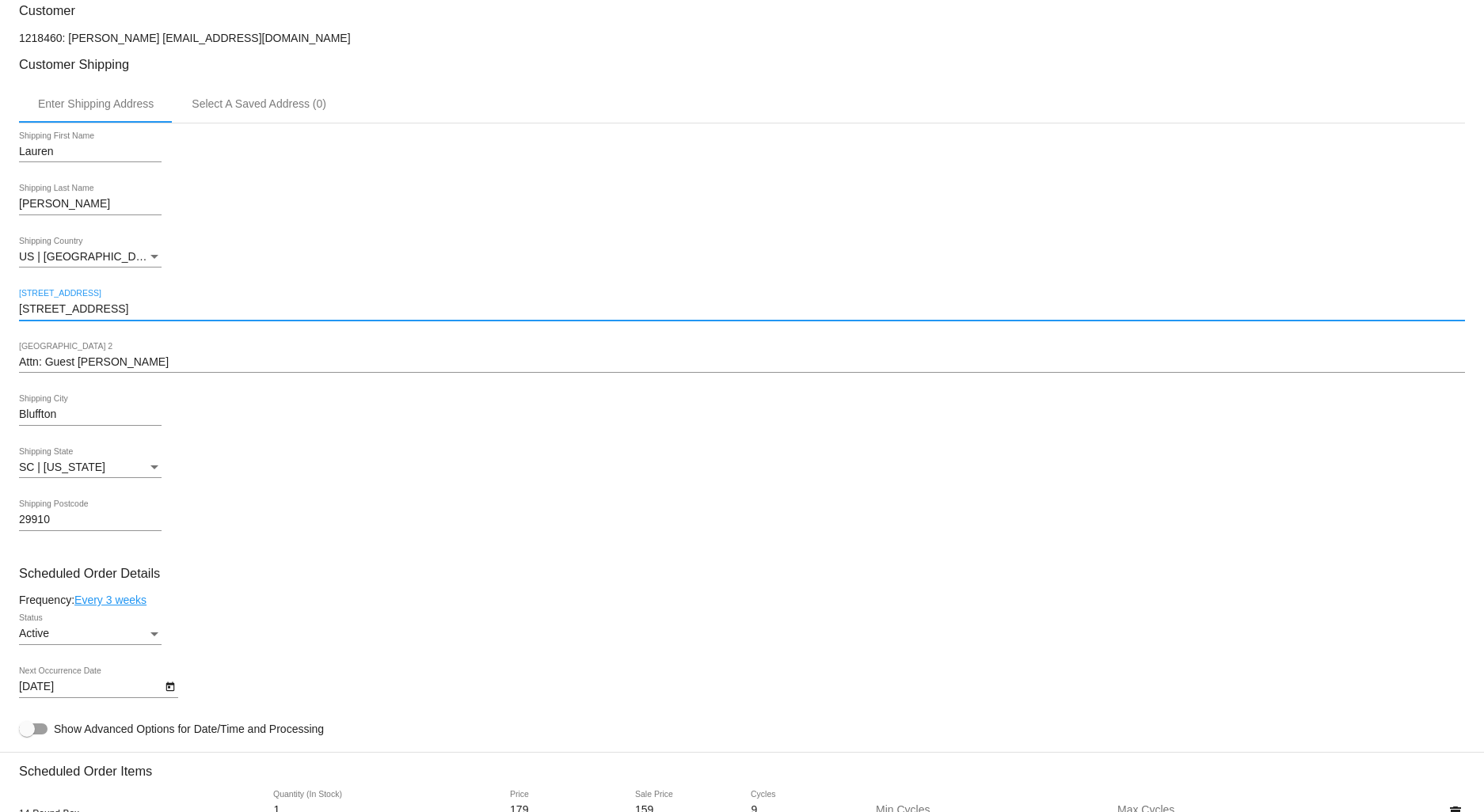 type on "[STREET_ADDRESS]" 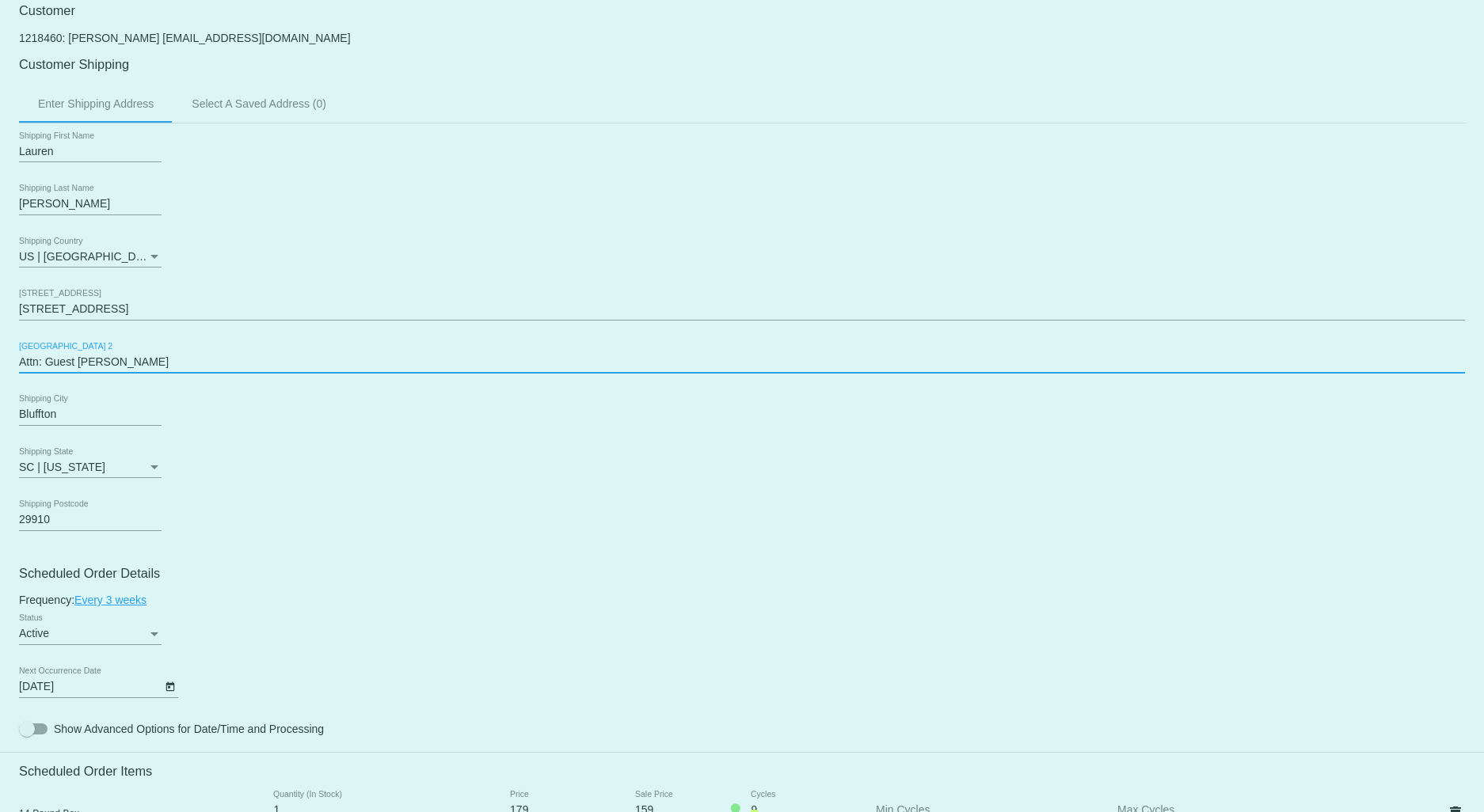 drag, startPoint x: 144, startPoint y: 373, endPoint x: -27, endPoint y: 366, distance: 171.1432 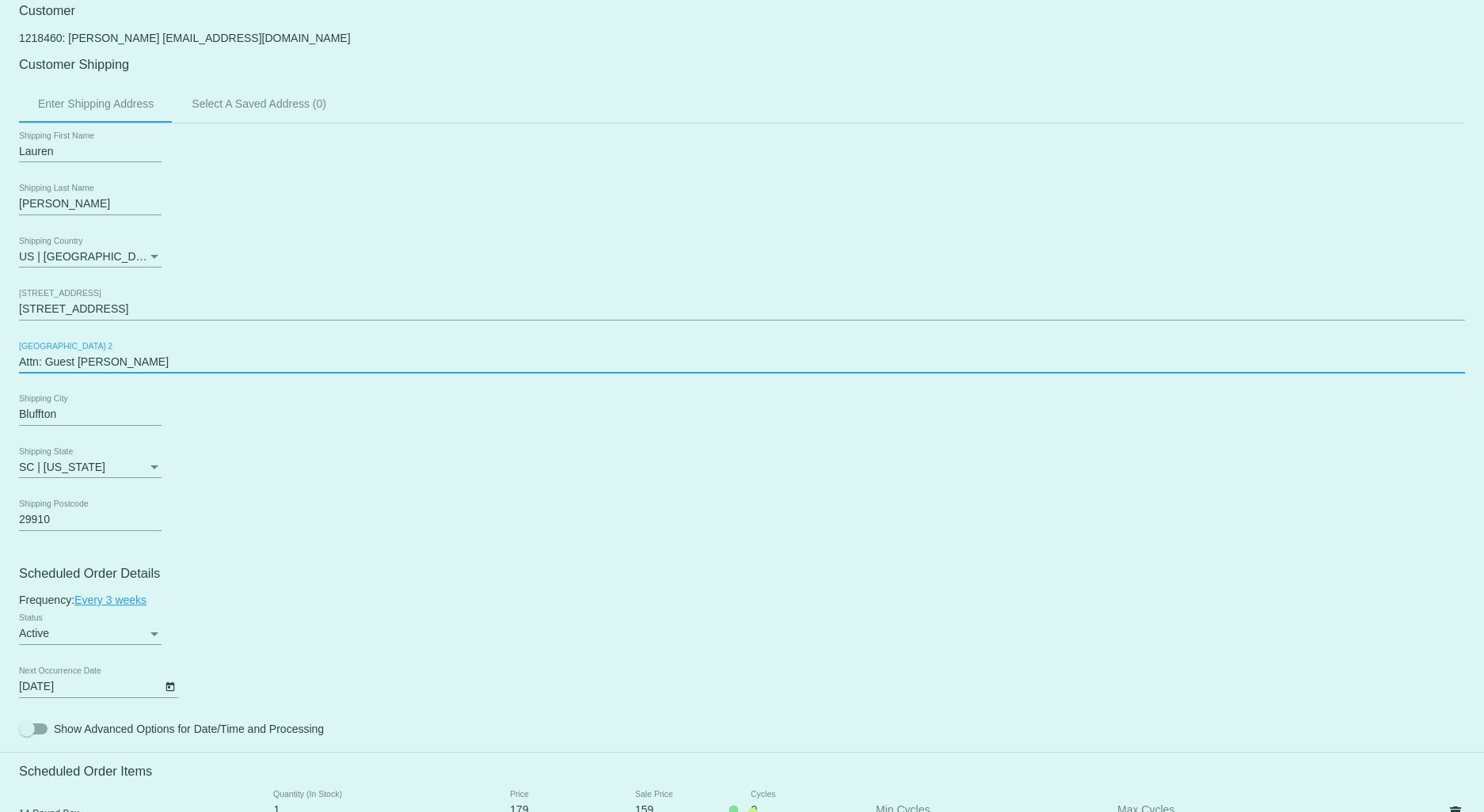 click on "arrow_back
Scheduled Order #818653
Active
more_vert
Last Processing Cycle
ID:
818653APLu3A3G3QgUKSWD2q13Qg -
view last cycle details
Status:
Success
view processing logs
Last Occurrence:
[DATE] 05:42:56 GMT-5
Validation Checks
check
Payment Method set
check
Payment Integration set" at bounding box center (742, 406) 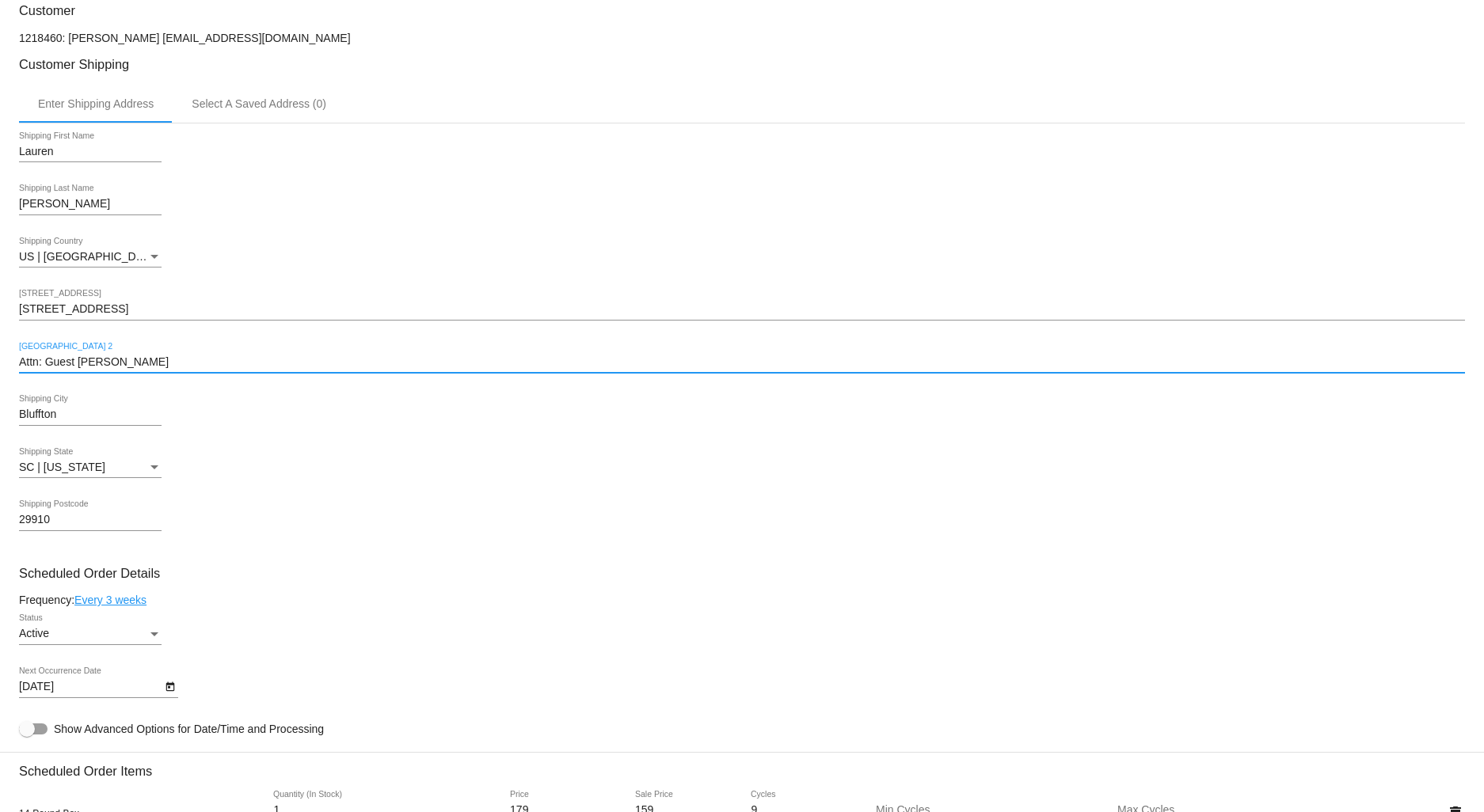 paste on "Highland Chase Communit" 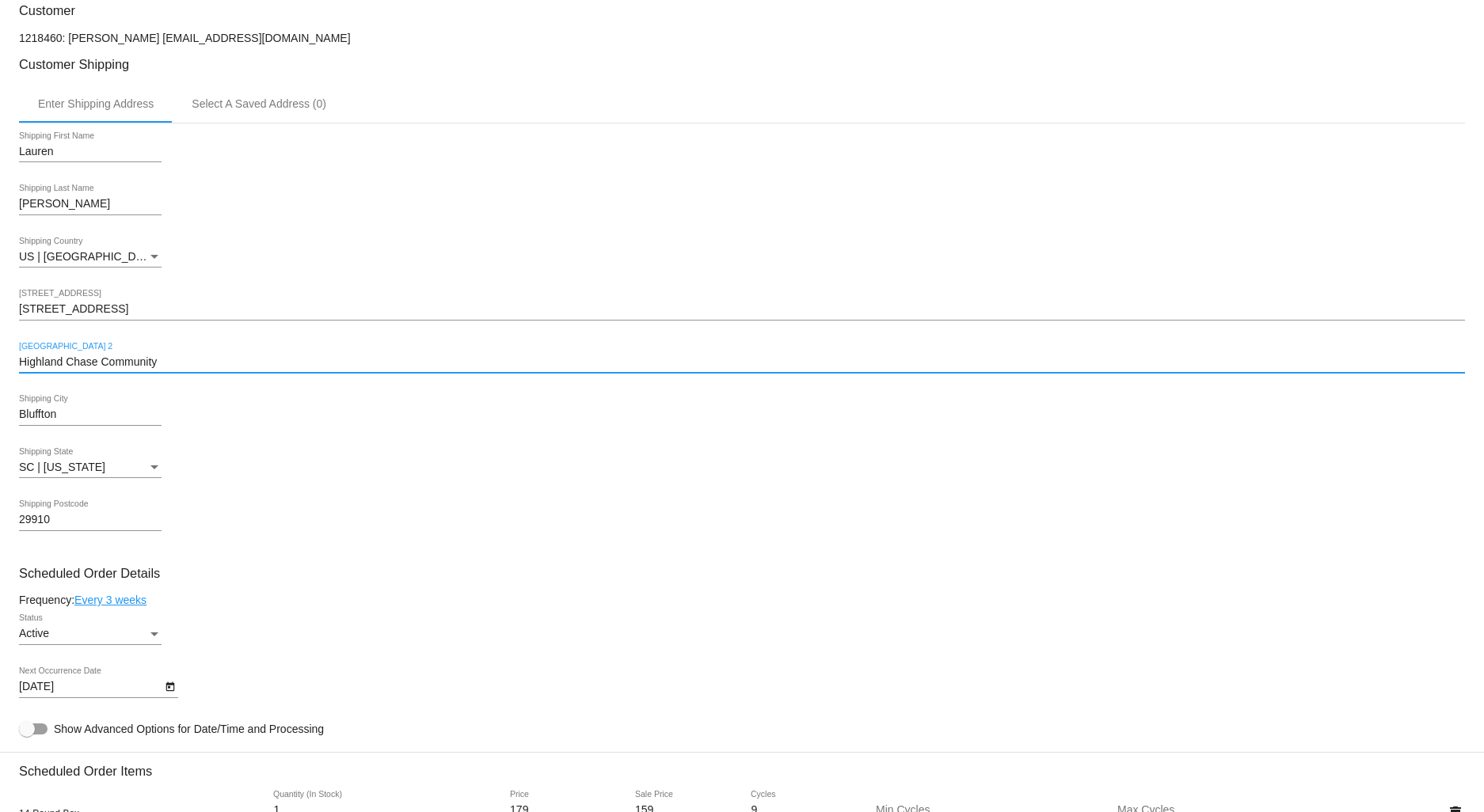 type on "Highland Chase Community" 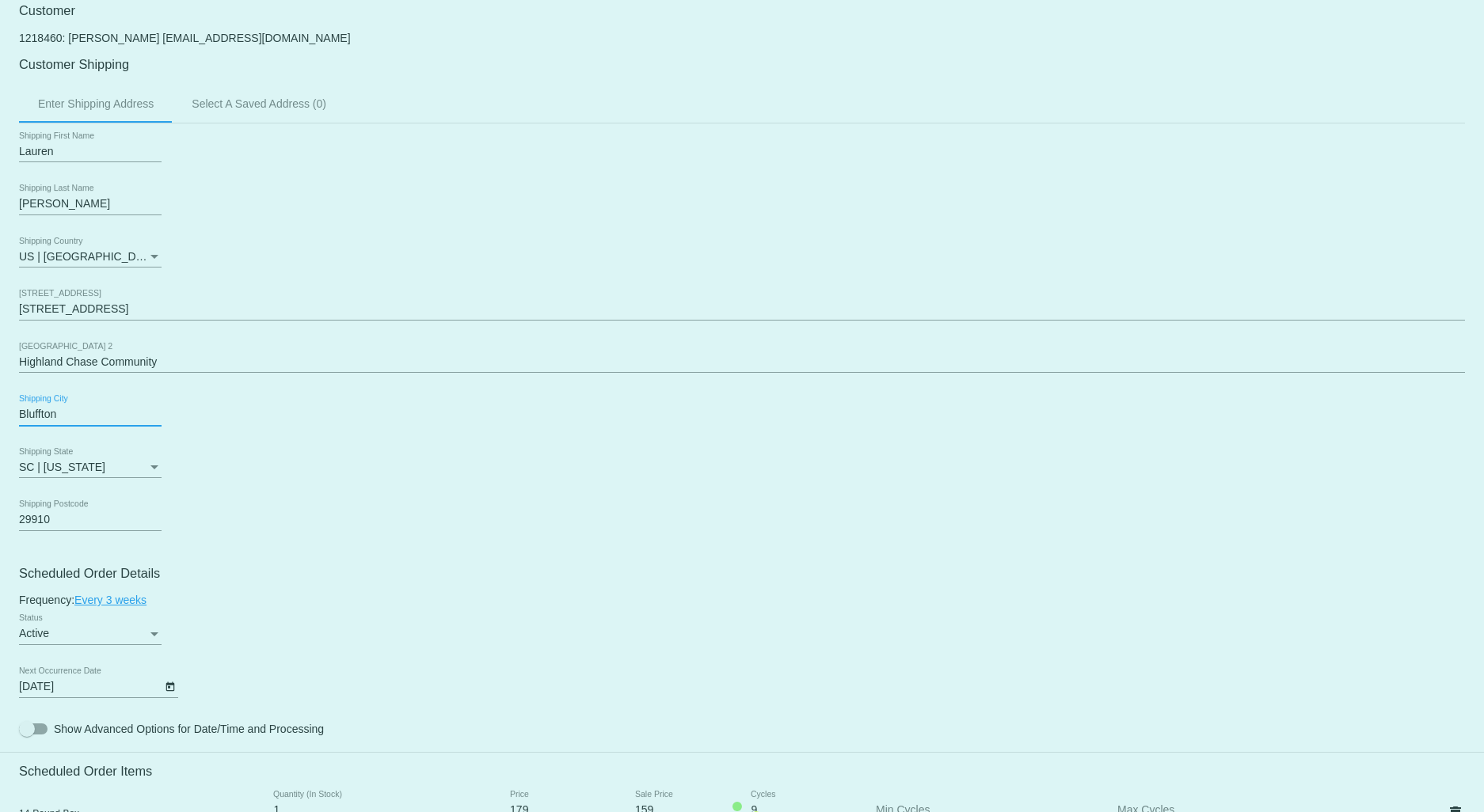 drag, startPoint x: 70, startPoint y: 420, endPoint x: -22, endPoint y: 415, distance: 92.13577 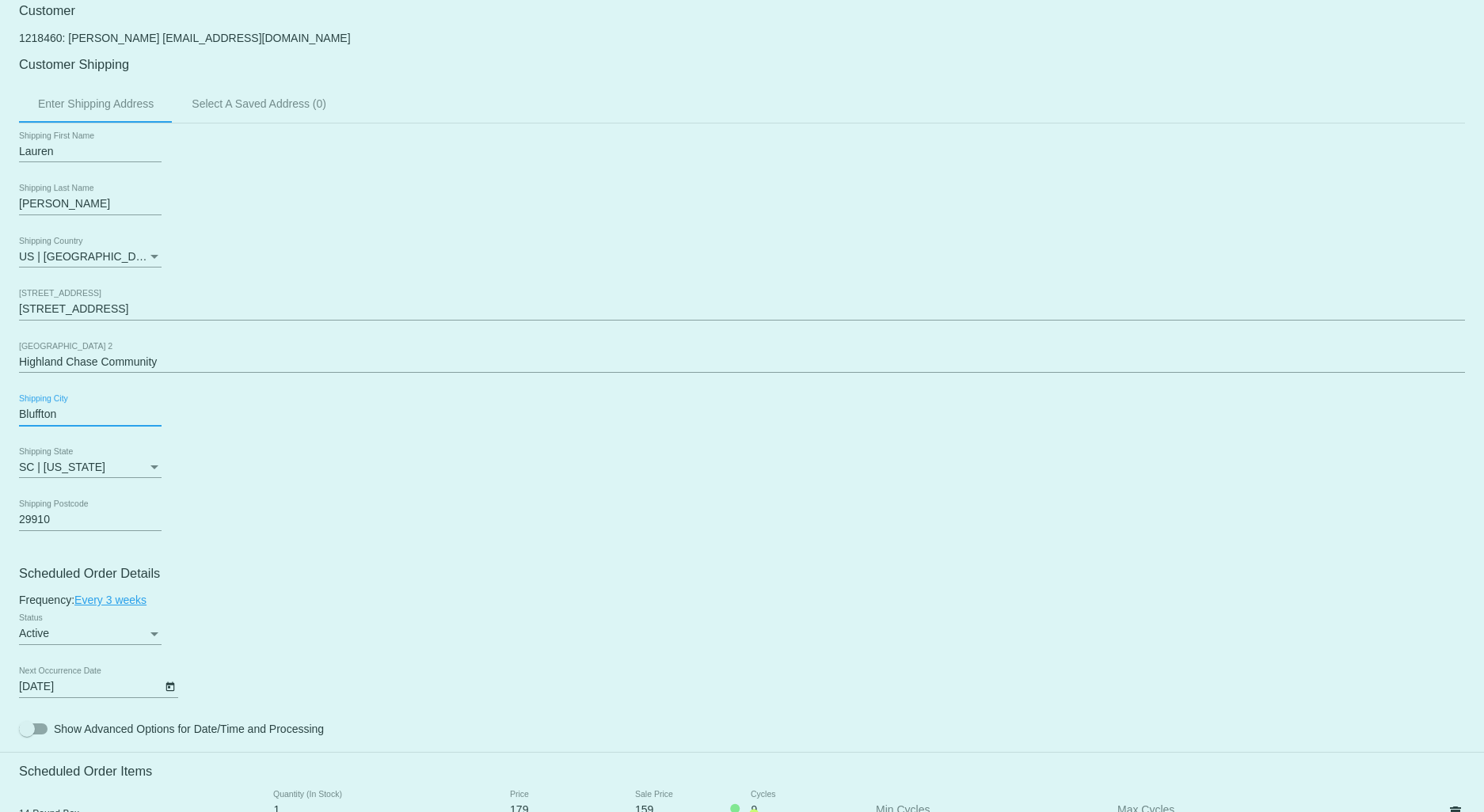 click on "arrow_back
Scheduled Order #818653
Active
more_vert
Last Processing Cycle
ID:
818653APLu3A3G3QgUKSWD2q13Qg -
view last cycle details
Status:
Success
view processing logs
Last Occurrence:
[DATE] 05:42:56 GMT-5
Validation Checks
check
Payment Method set
check
Payment Integration set" at bounding box center [742, 406] 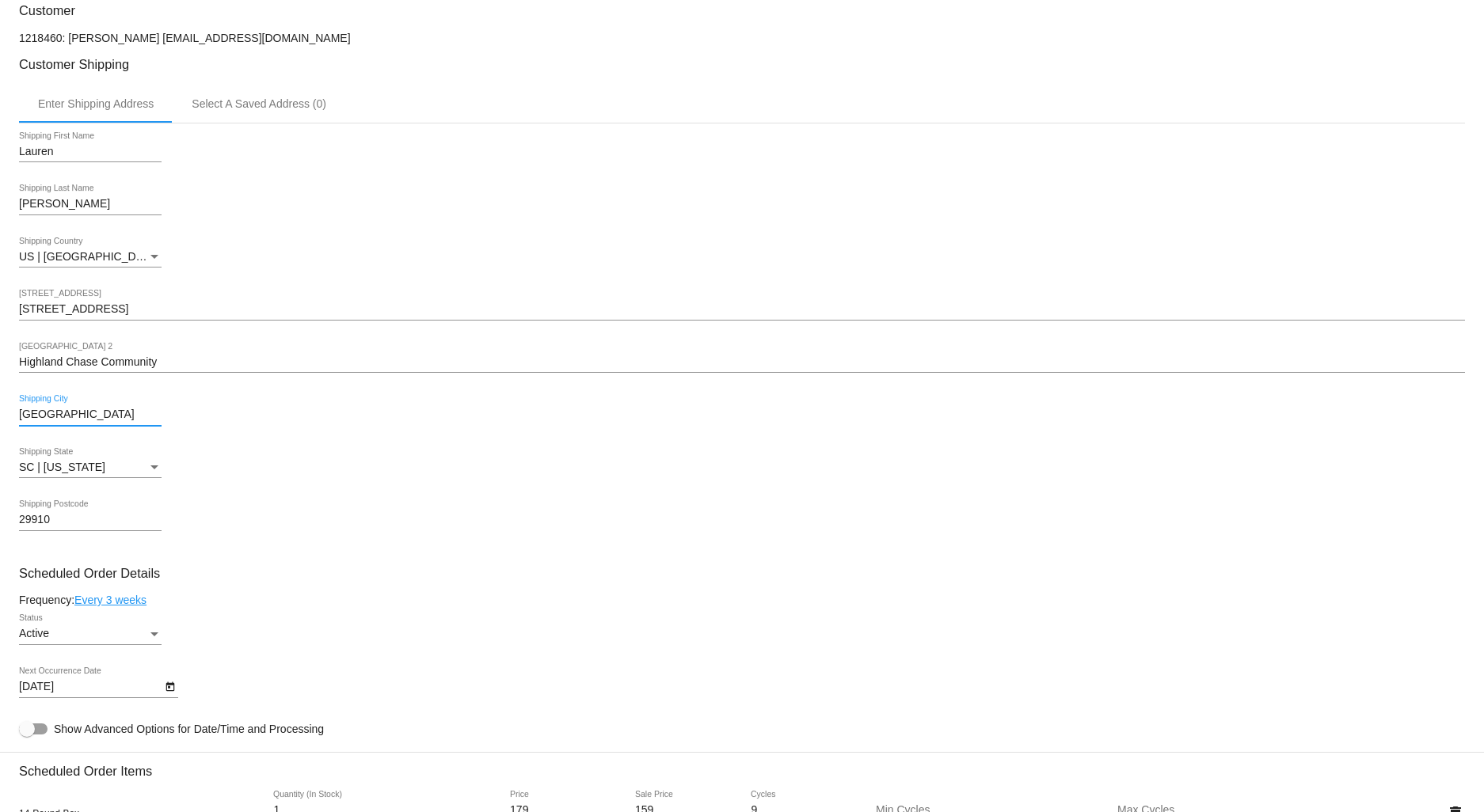 type on "[GEOGRAPHIC_DATA]" 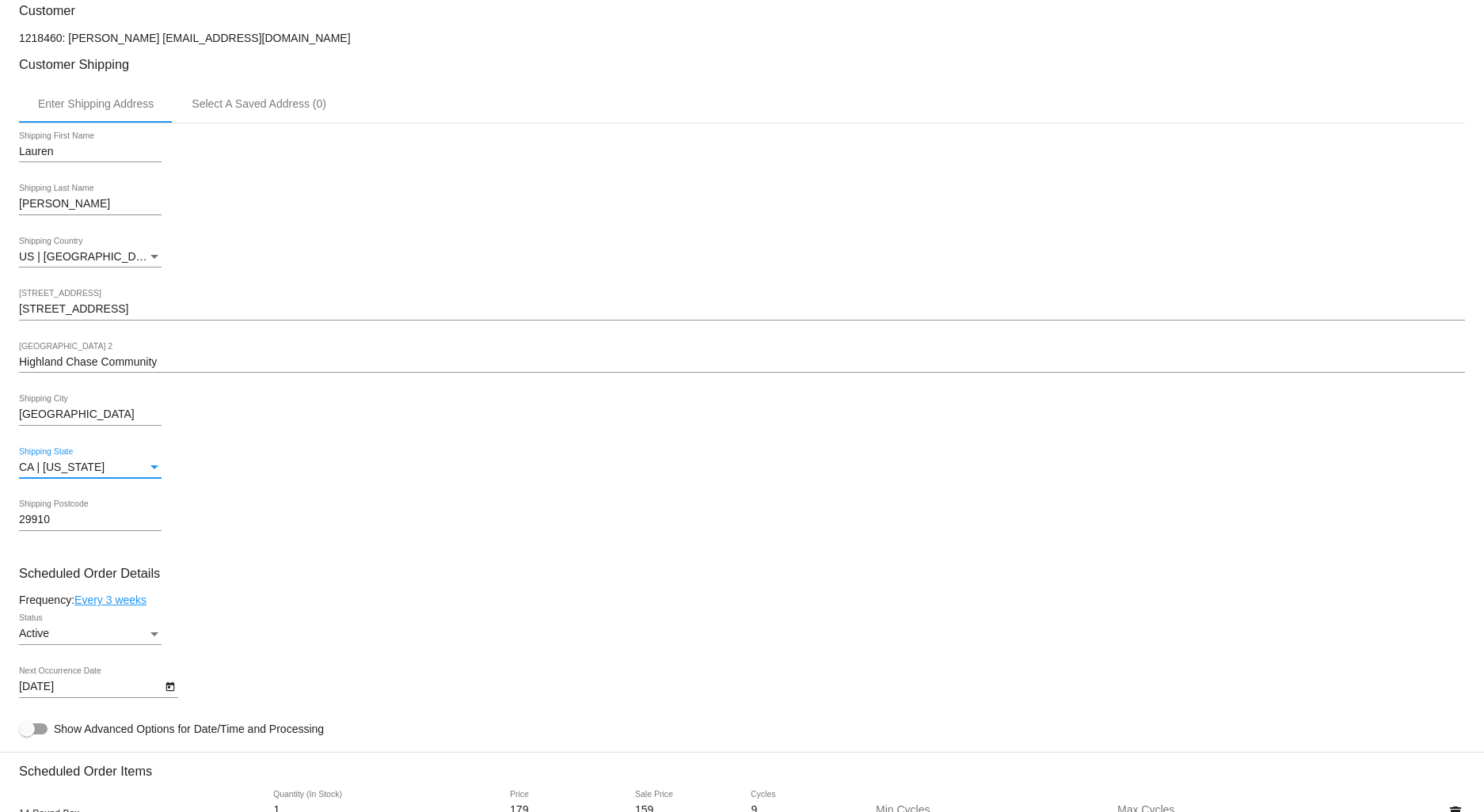 click on "29910
Shipping Postcode" at bounding box center (742, 522) 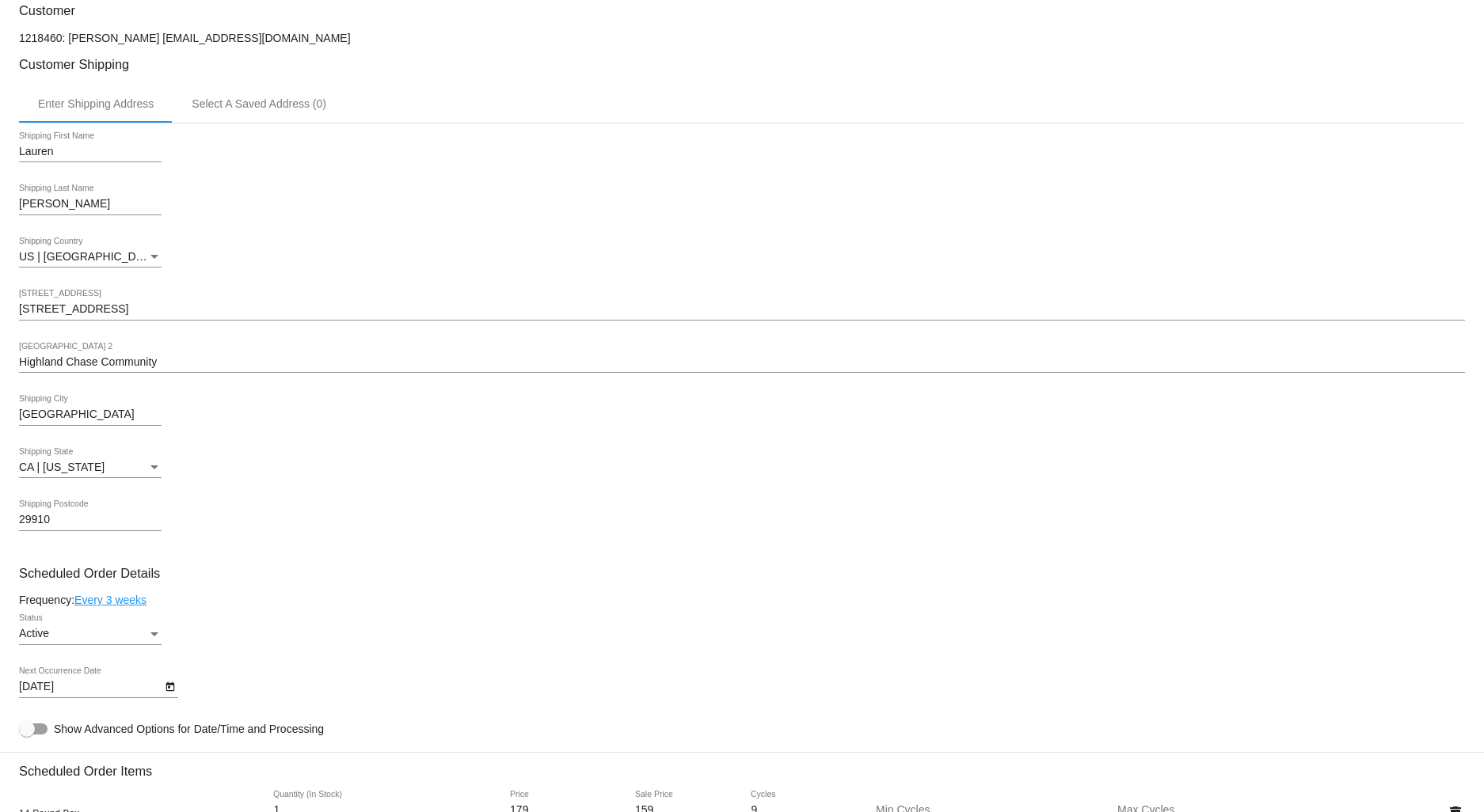 click on "CA | [US_STATE]
Shipping State" at bounding box center [90, 462] 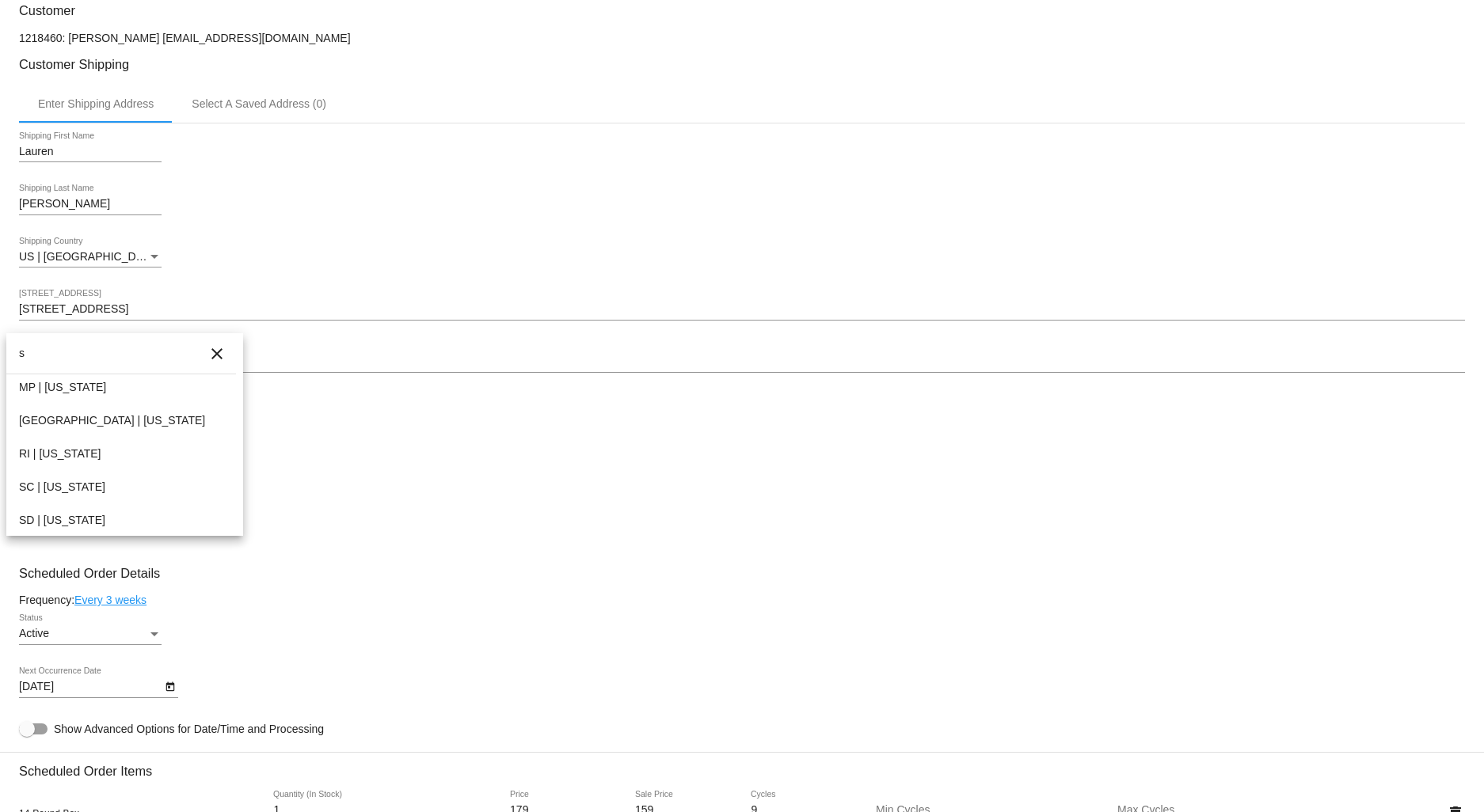 scroll, scrollTop: 703, scrollLeft: 0, axis: vertical 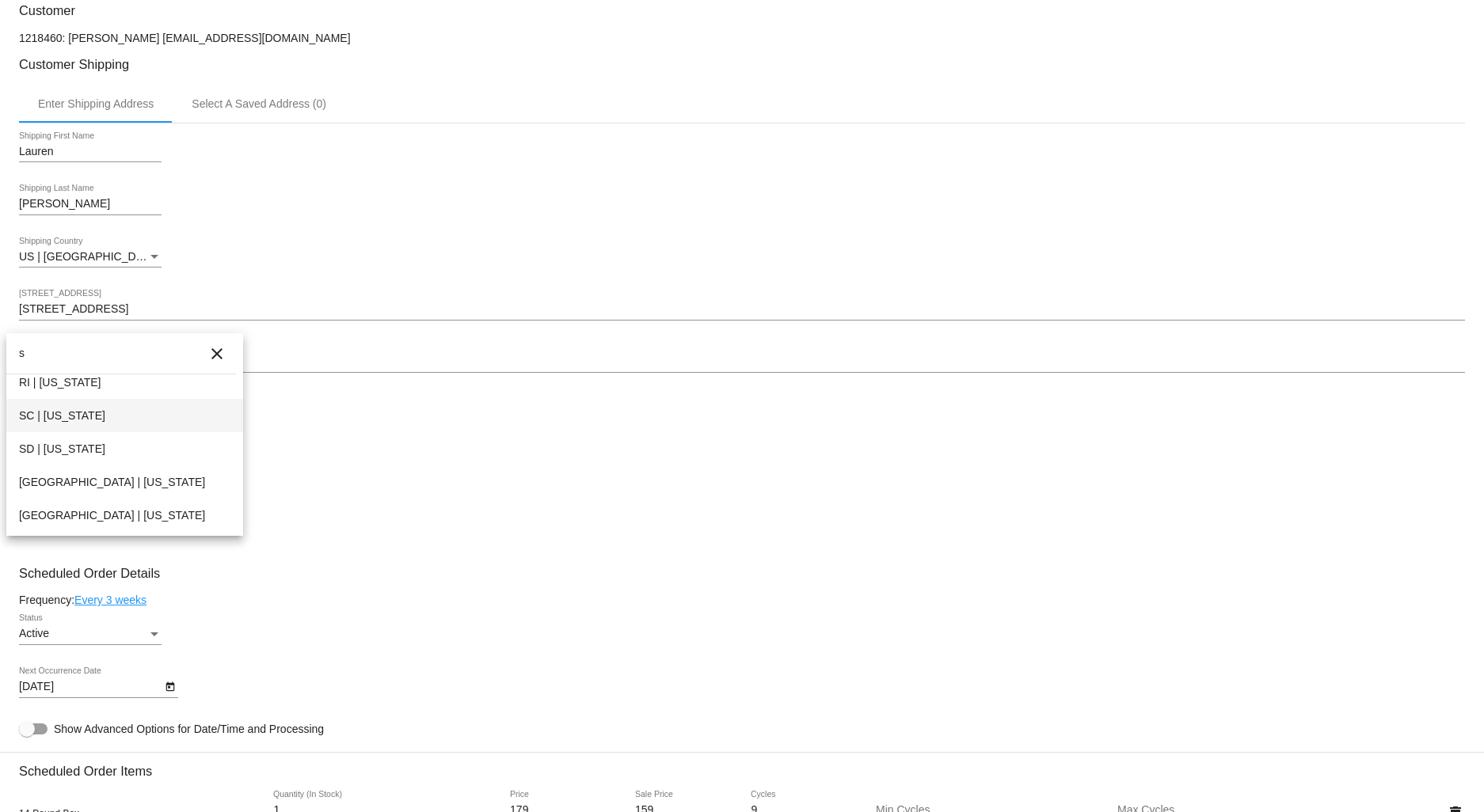 type on "s" 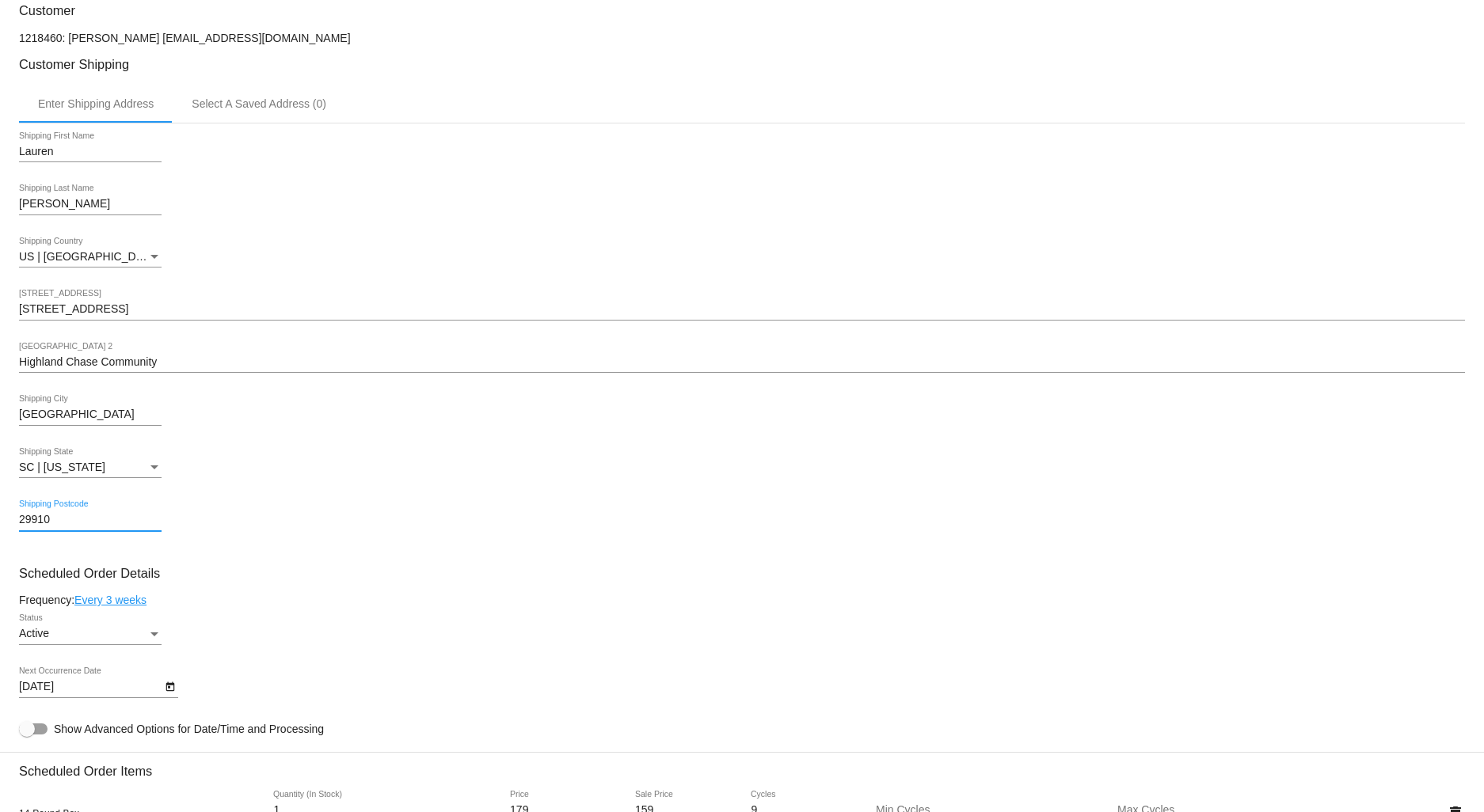 click on "29910" at bounding box center (90, 520) 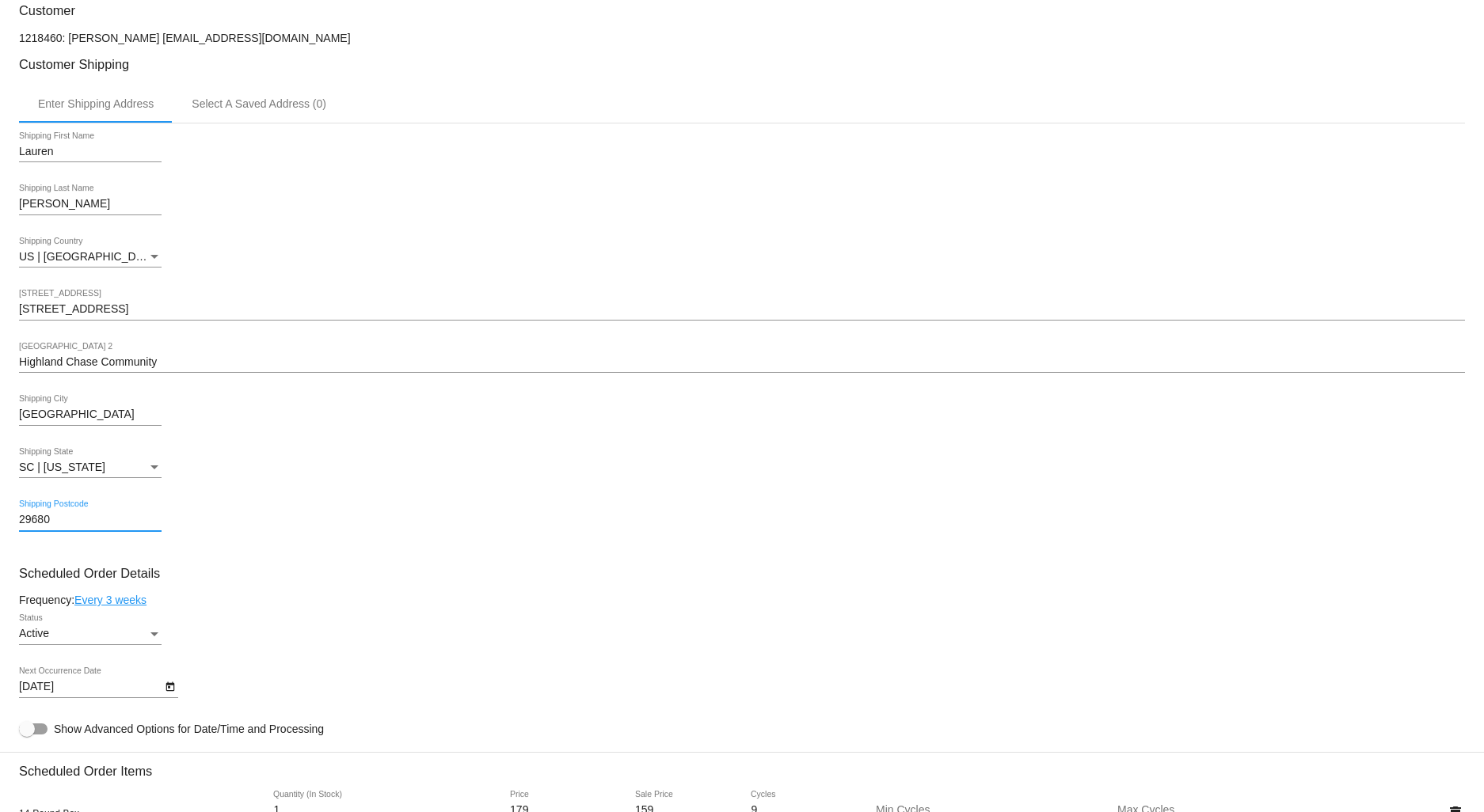 type on "29680" 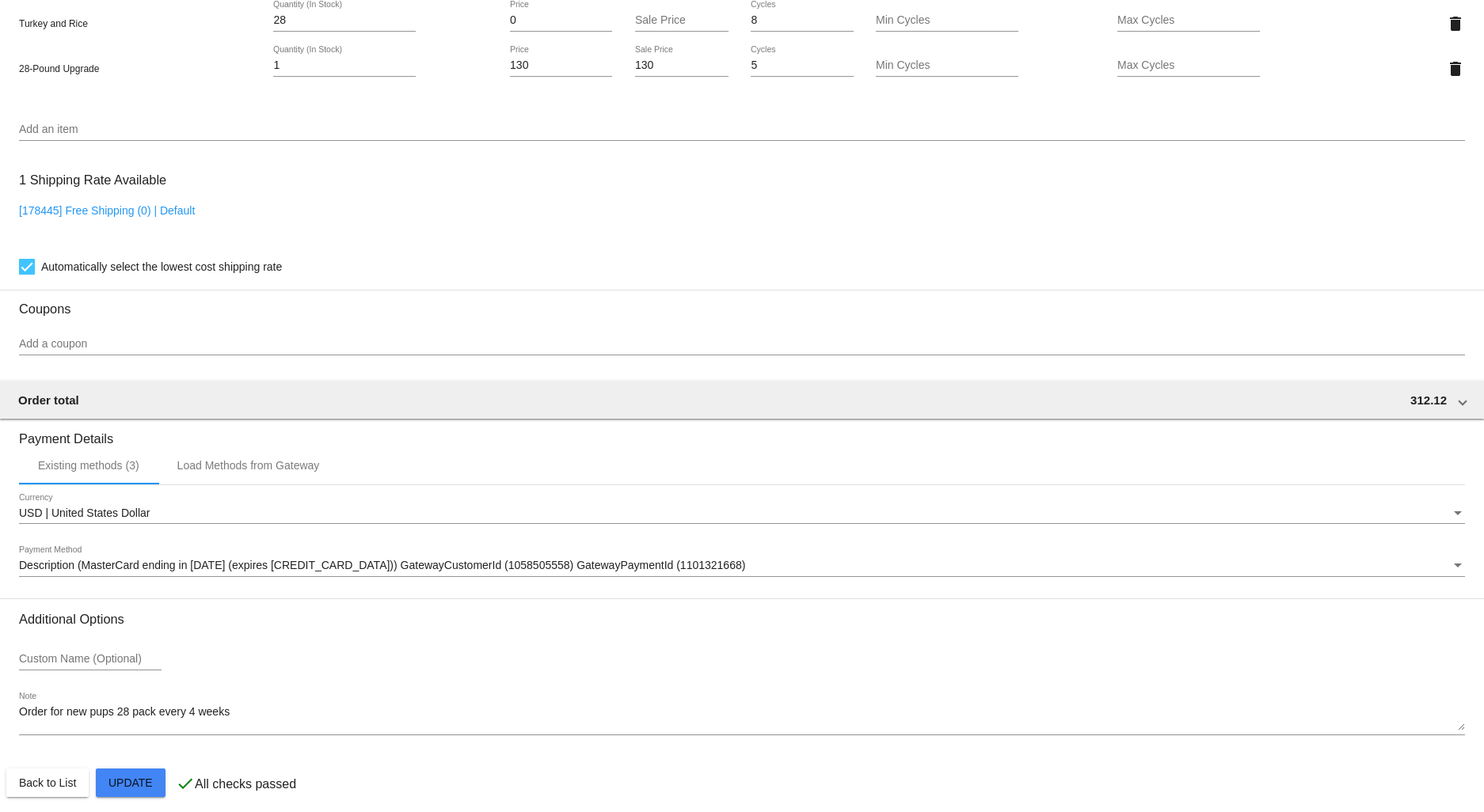 scroll, scrollTop: 1207, scrollLeft: 0, axis: vertical 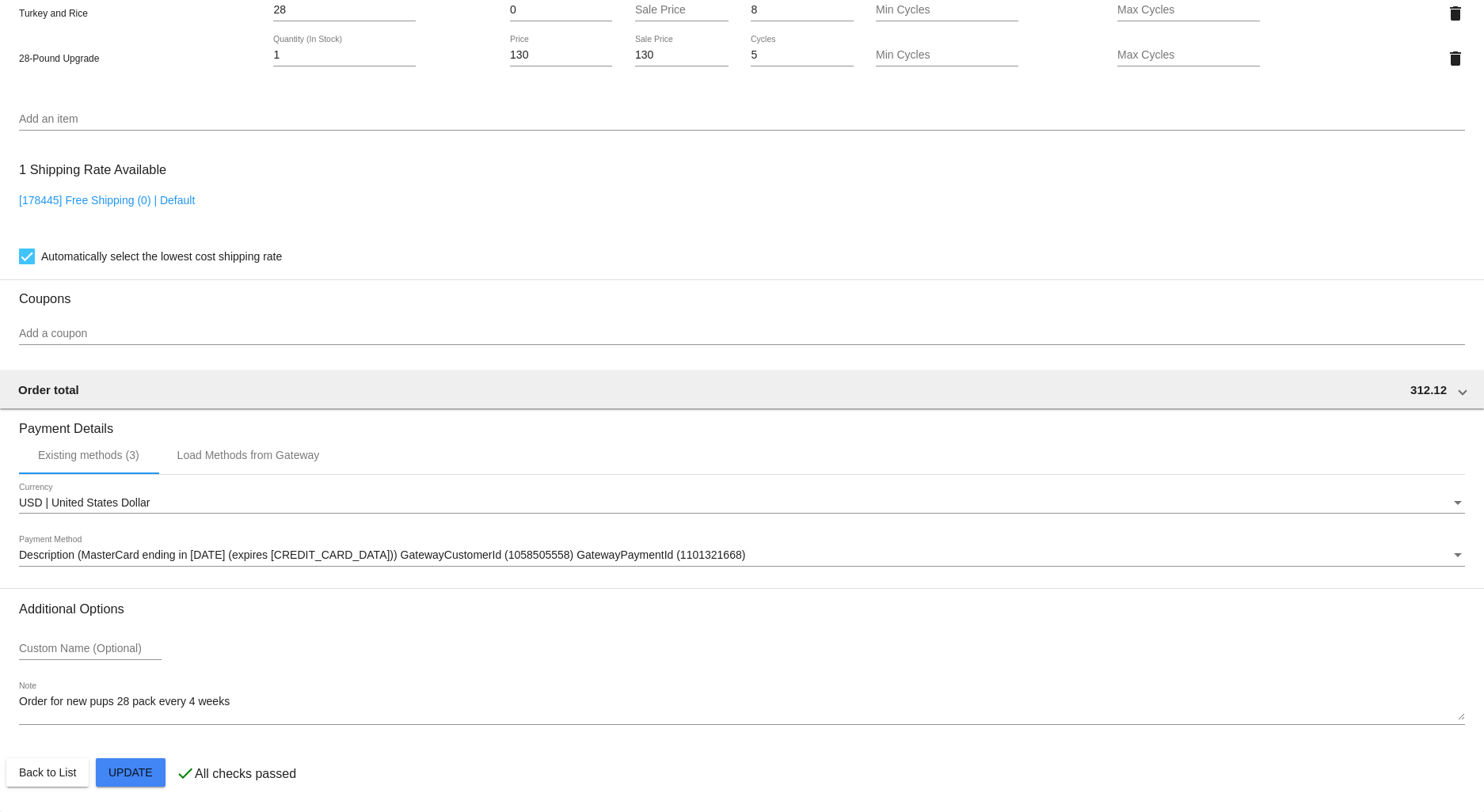 click on "Customer
1218460: [PERSON_NAME]
[EMAIL_ADDRESS][DOMAIN_NAME]
Customer Shipping
Enter Shipping Address Select A Saved Address (0)
Lauren
Shipping First Name
[PERSON_NAME]
Shipping Last Name
[GEOGRAPHIC_DATA] | [GEOGRAPHIC_DATA]
Shipping Country
[STREET_ADDRESS]
[GEOGRAPHIC_DATA][STREET_ADDRESS]
[GEOGRAPHIC_DATA]
[GEOGRAPHIC_DATA]
SC | [US_STATE]
Shipping State
29680
Shipping Postcode
Scheduled Order Details
Frequency:
Every 3 weeks
Active 1 9" 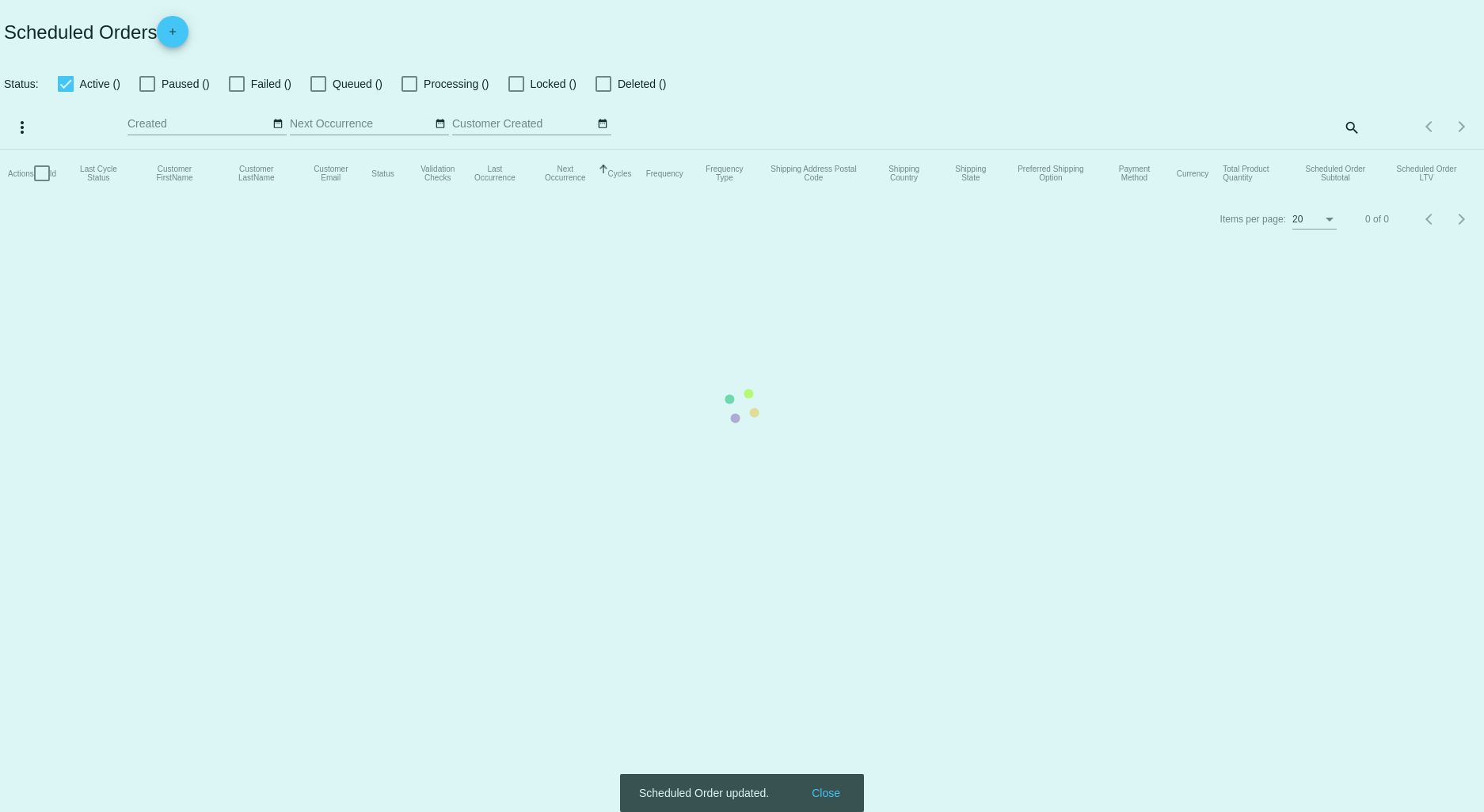 scroll, scrollTop: 0, scrollLeft: 0, axis: both 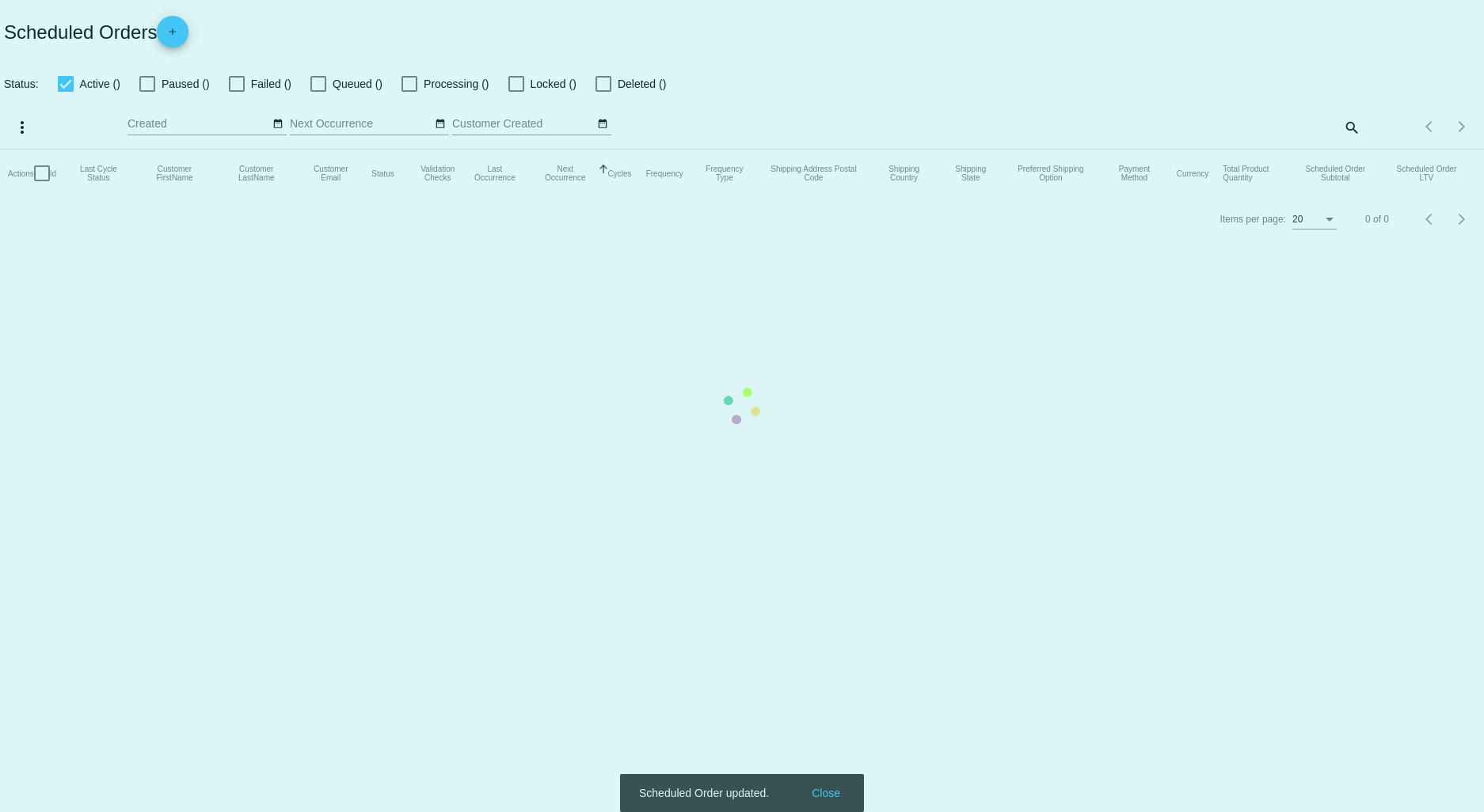 checkbox on "true" 